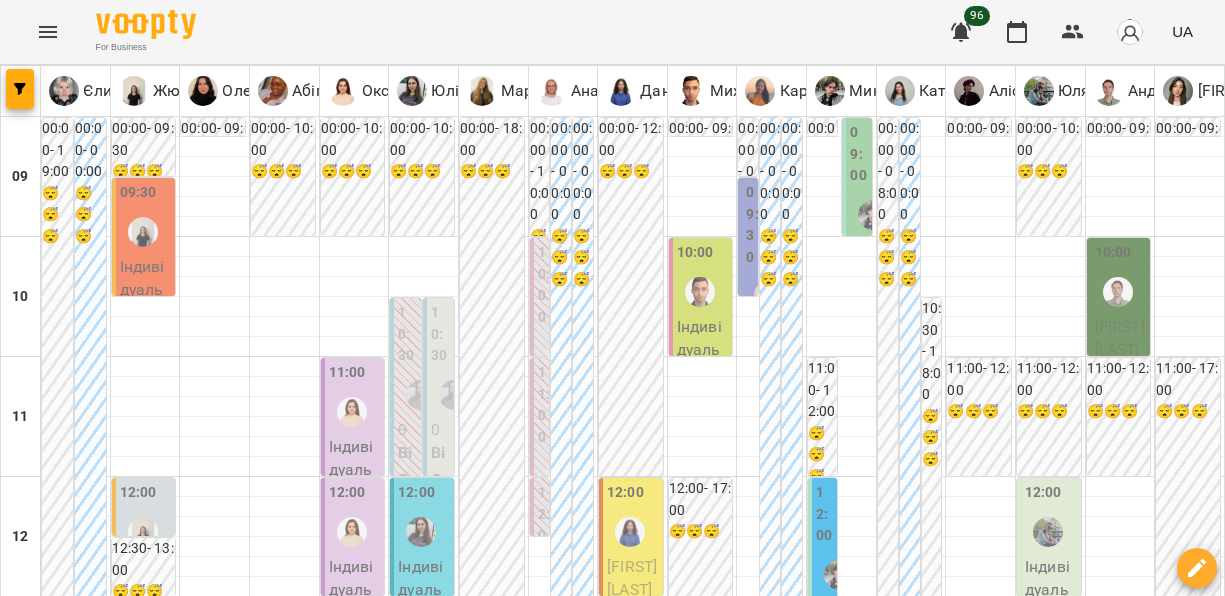 scroll, scrollTop: 0, scrollLeft: 0, axis: both 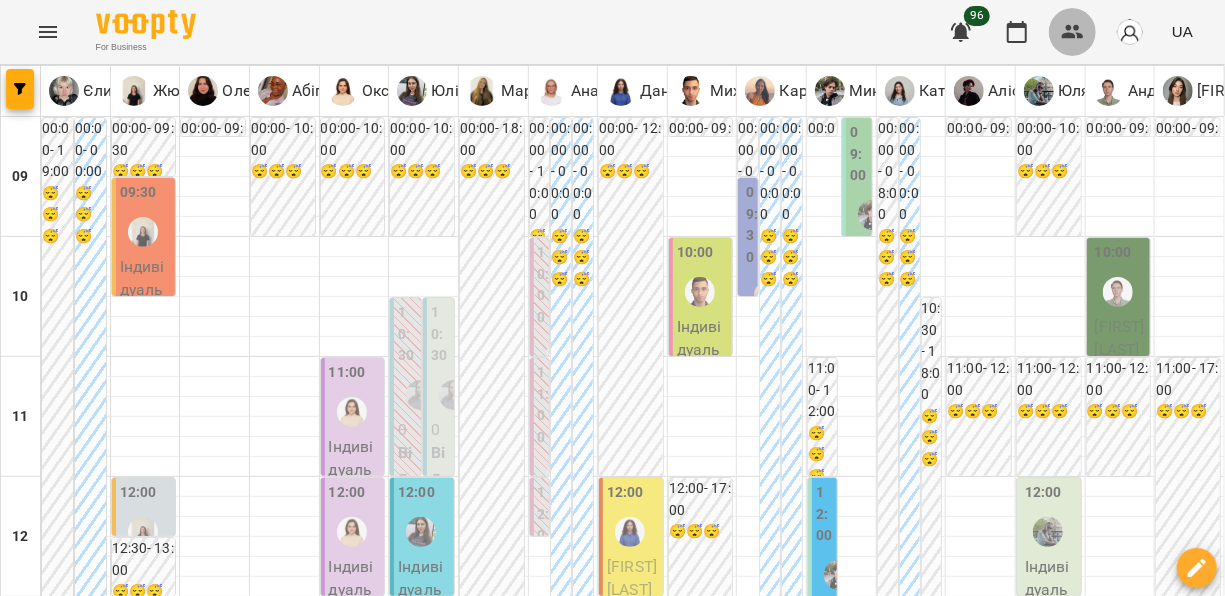 drag, startPoint x: 0, startPoint y: 0, endPoint x: 1062, endPoint y: 34, distance: 1062.5441 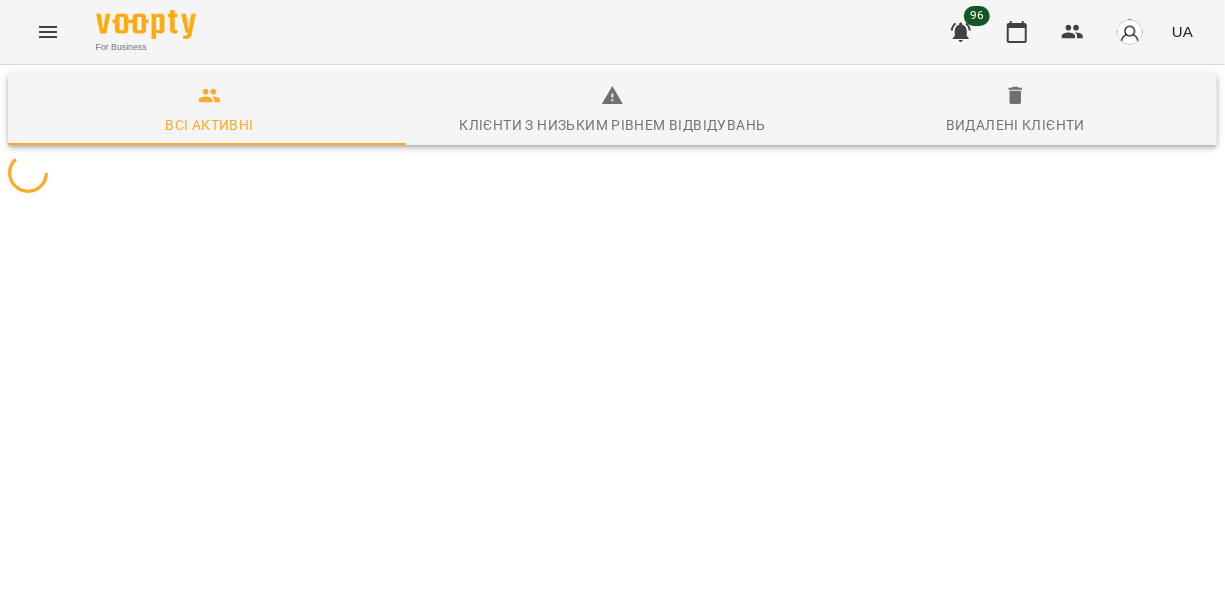 type 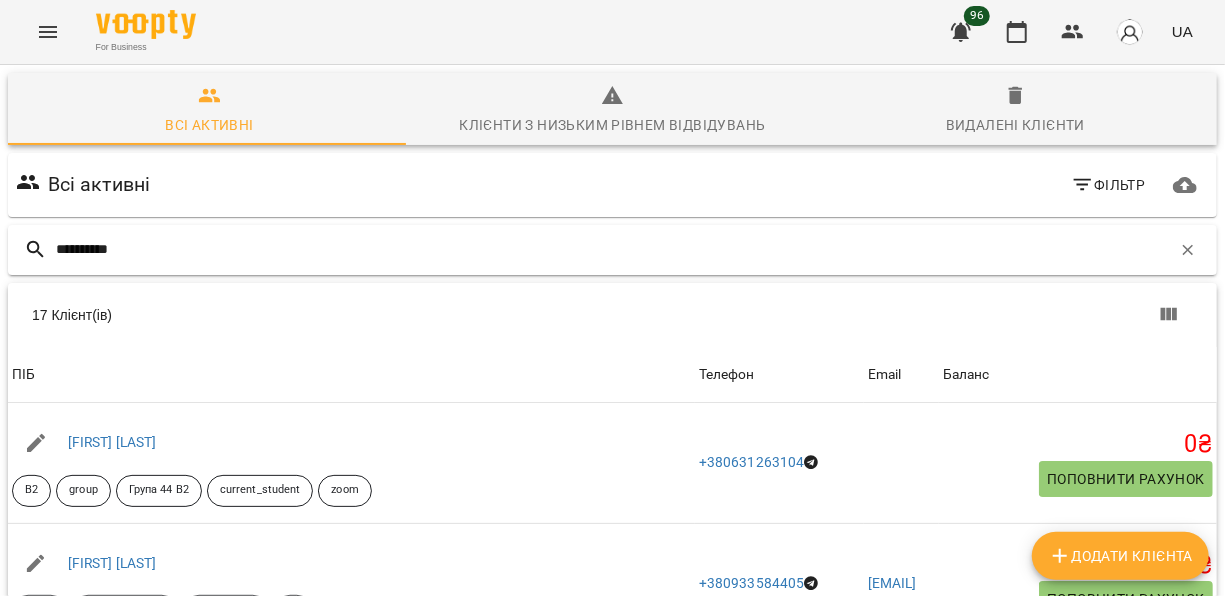 type on "*********" 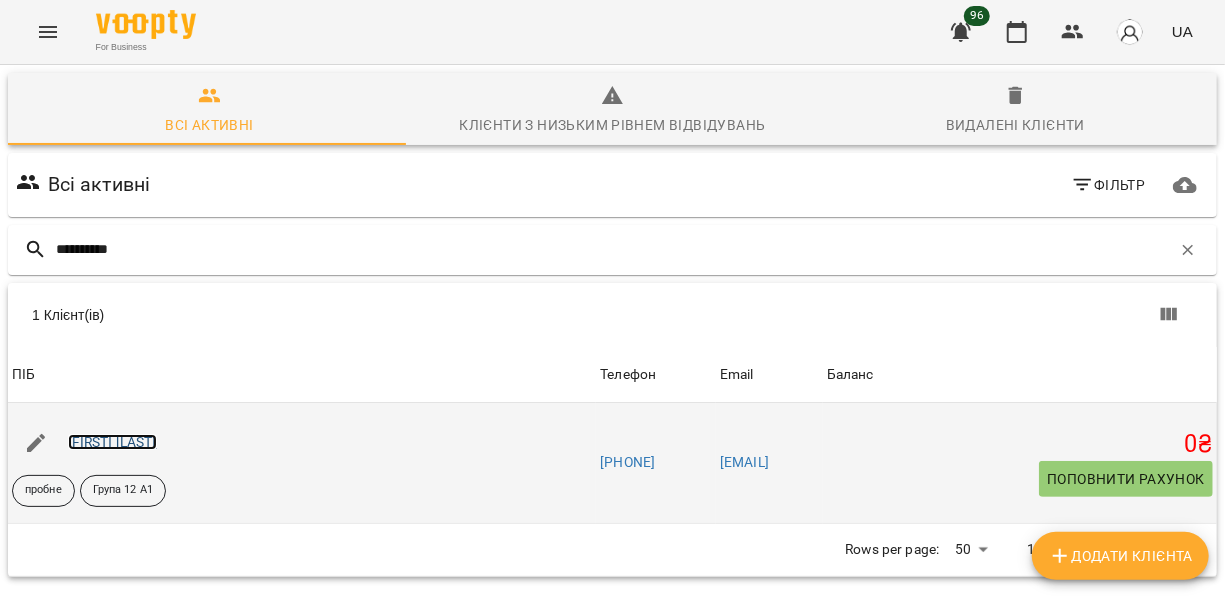click on "[FIRST] [LAST]" at bounding box center (112, 442) 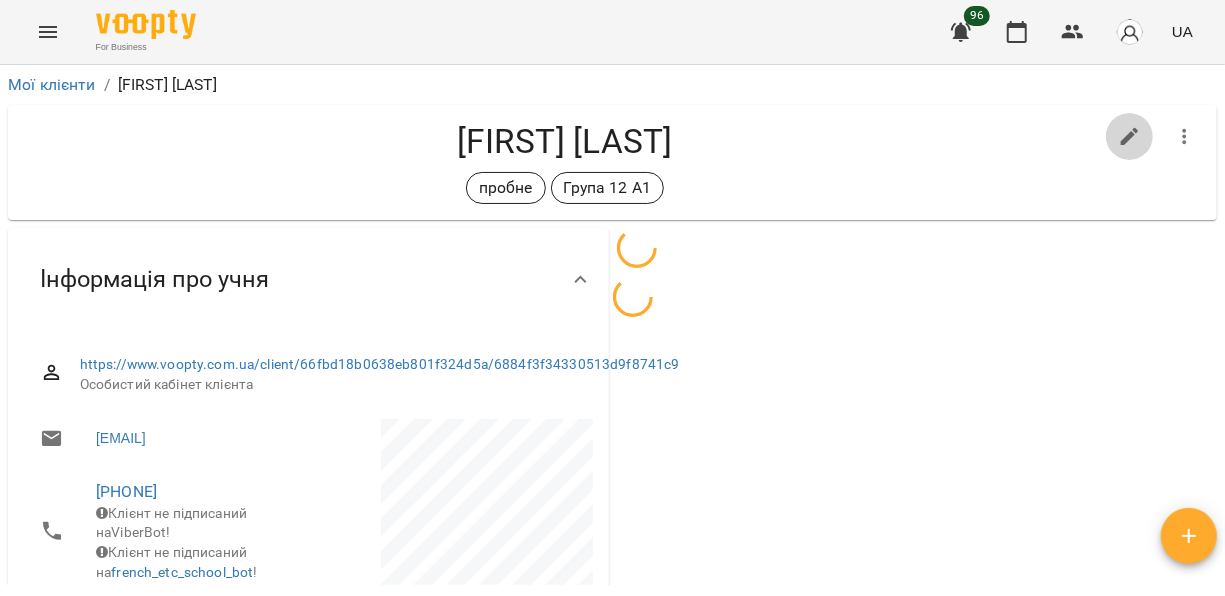 click 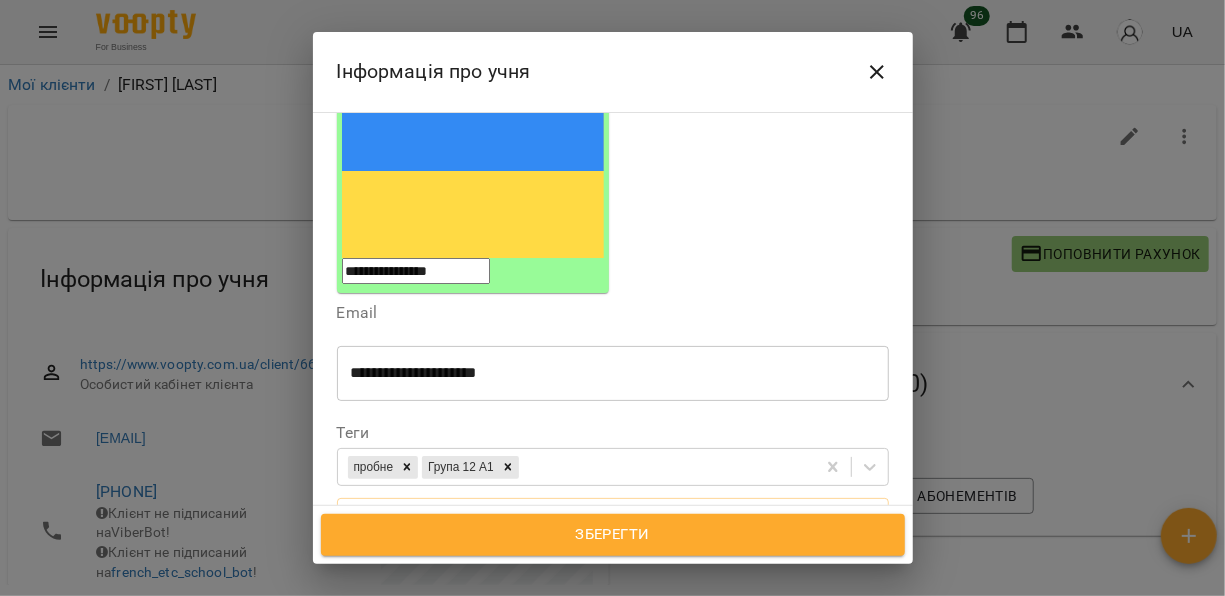 scroll, scrollTop: 306, scrollLeft: 0, axis: vertical 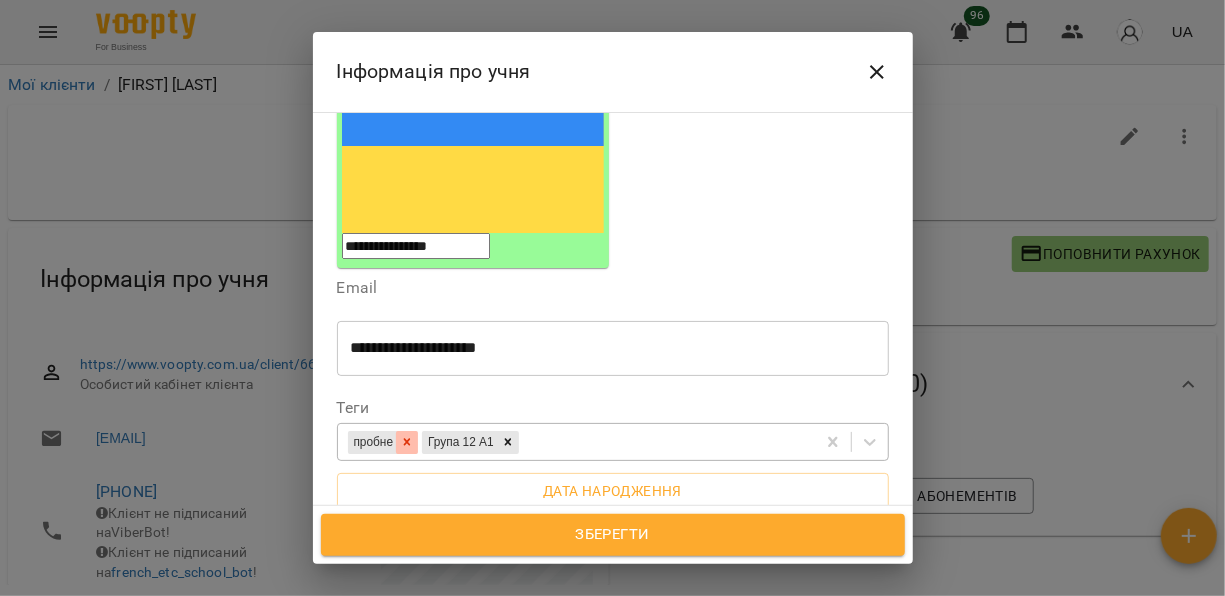 click 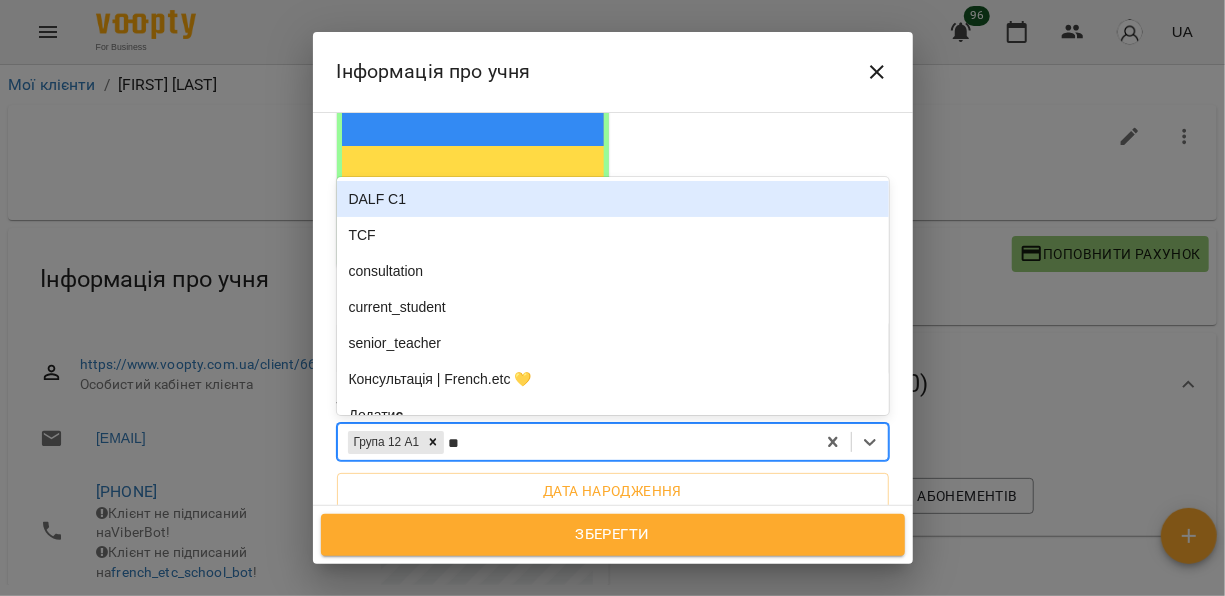 type on "***" 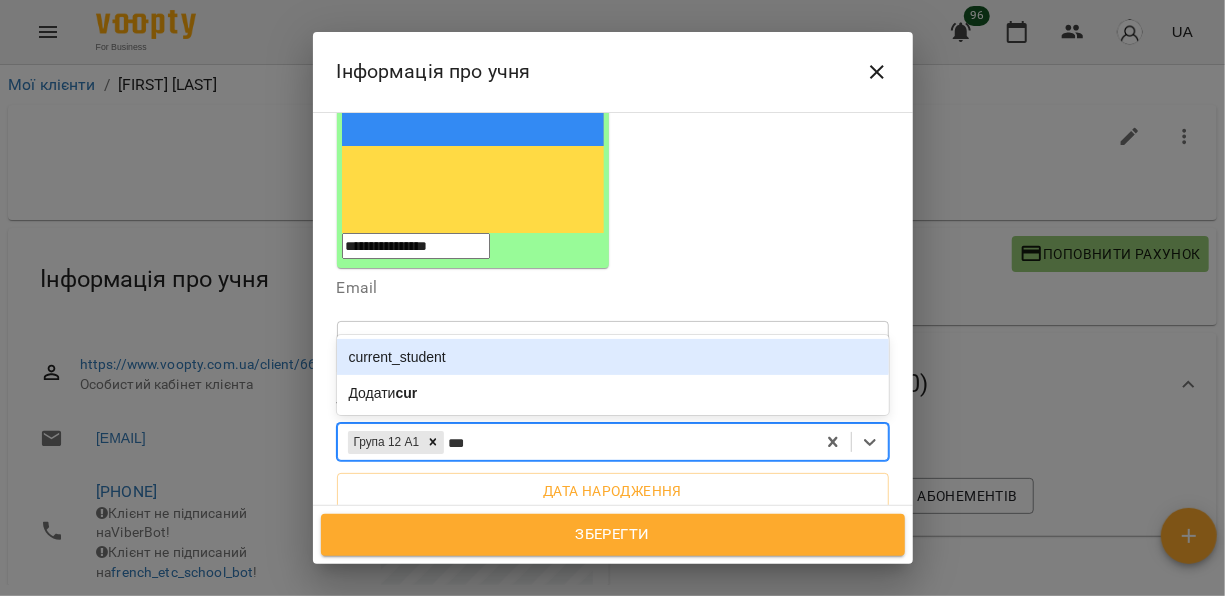 click on "current_student" at bounding box center (613, 357) 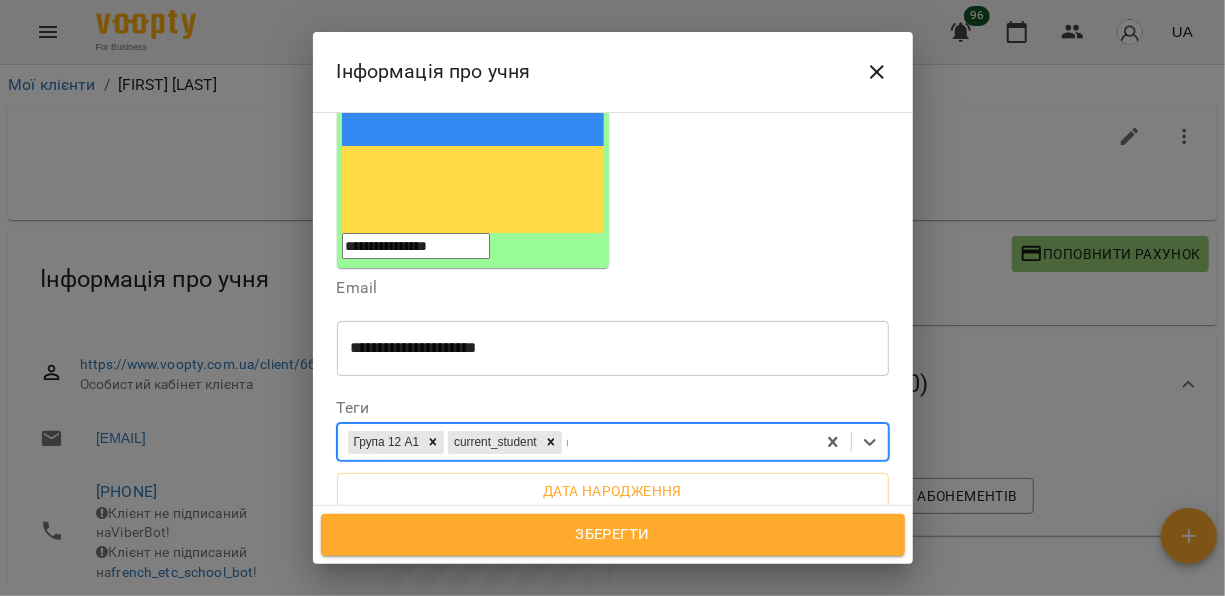 type on "**" 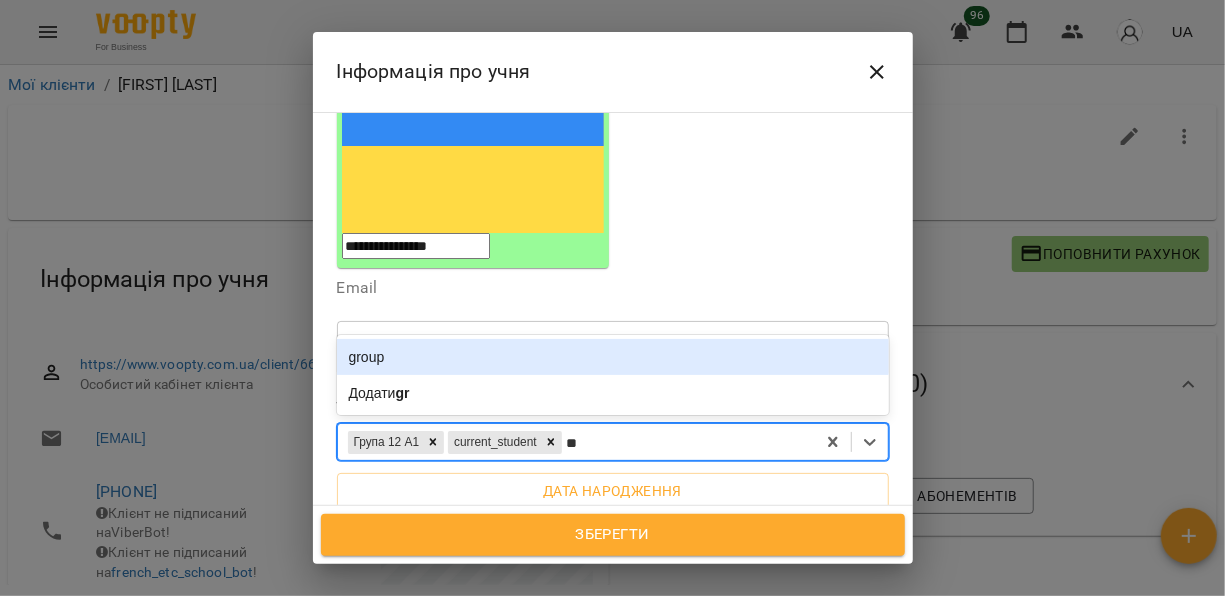 click on "group" at bounding box center [613, 357] 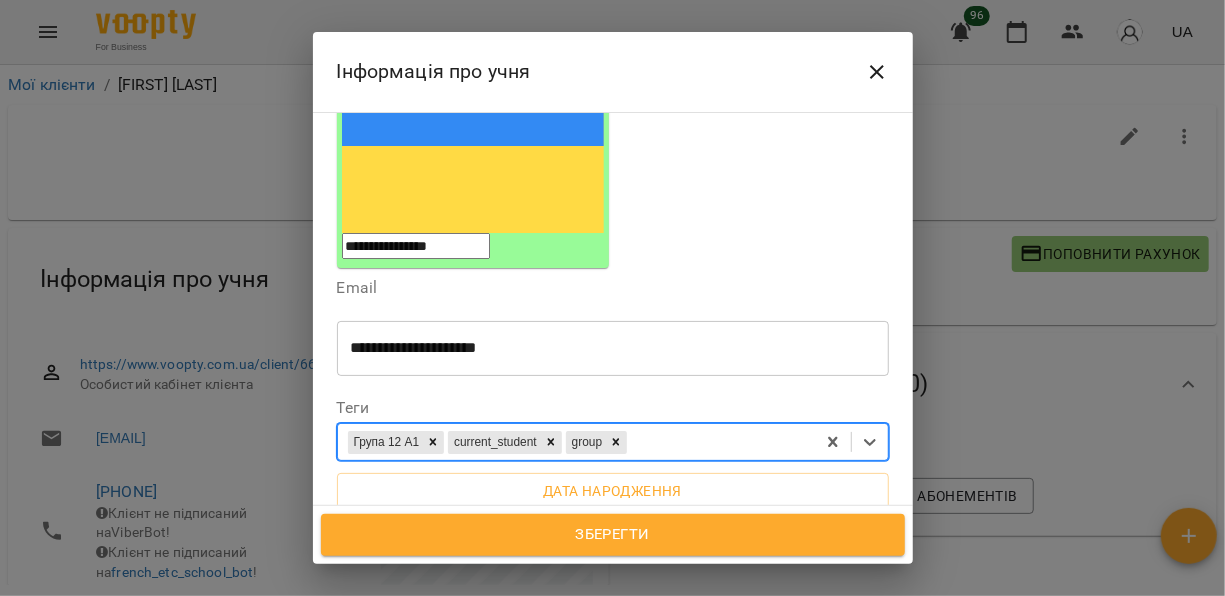 click on "Зберегти" at bounding box center (613, 535) 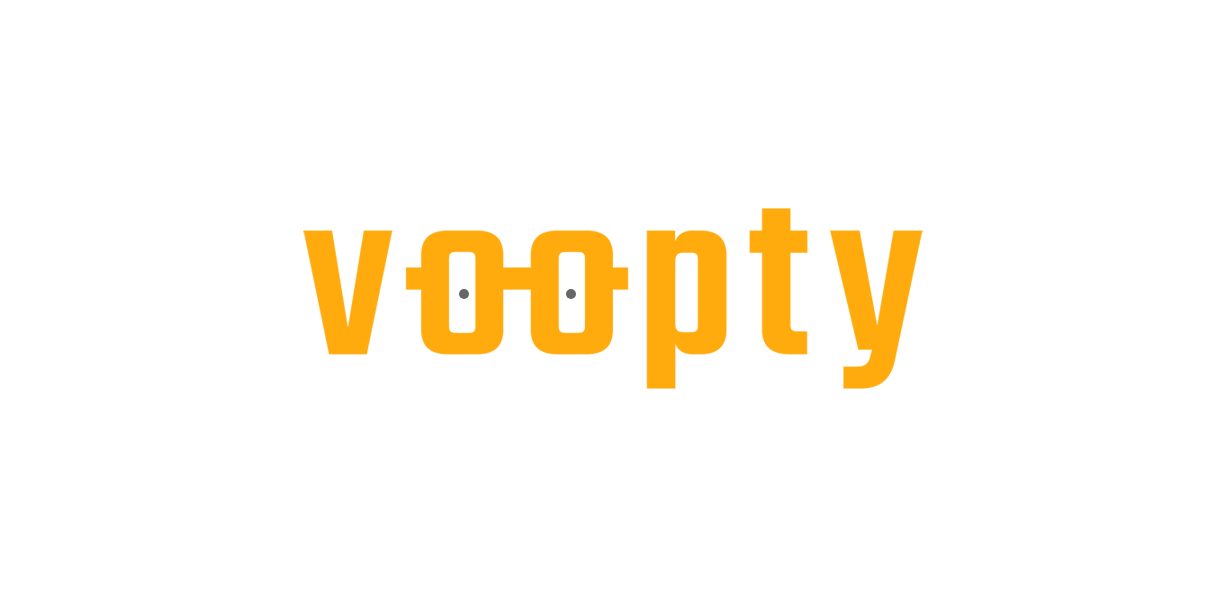 scroll, scrollTop: 0, scrollLeft: 0, axis: both 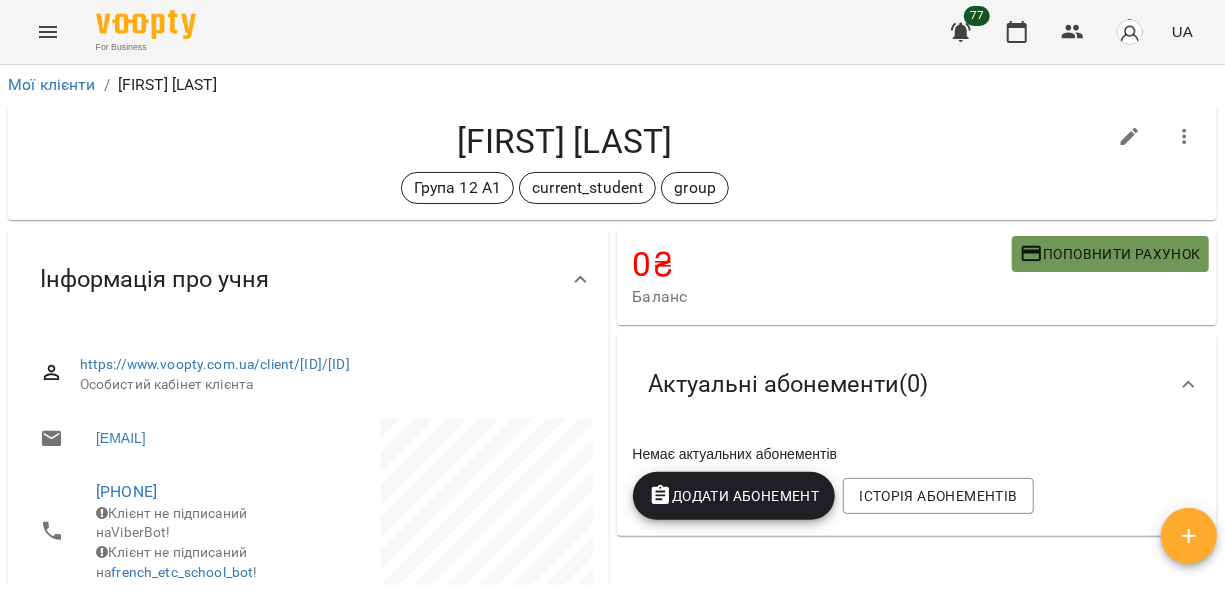 click on "Поповнити рахунок" at bounding box center (1110, 254) 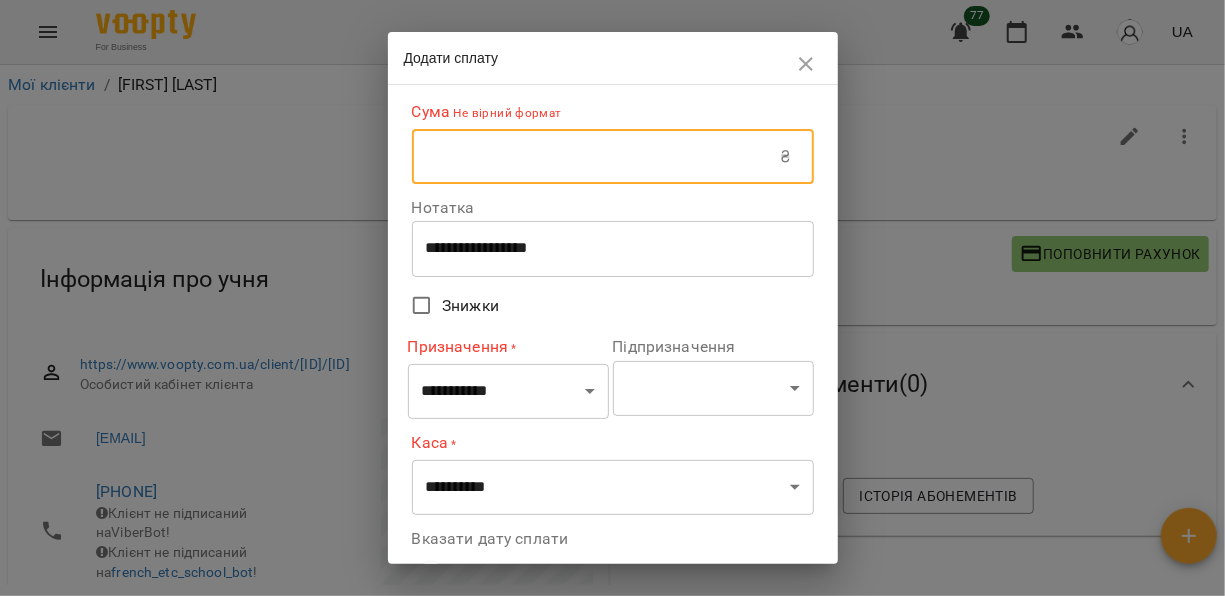 click at bounding box center (596, 157) 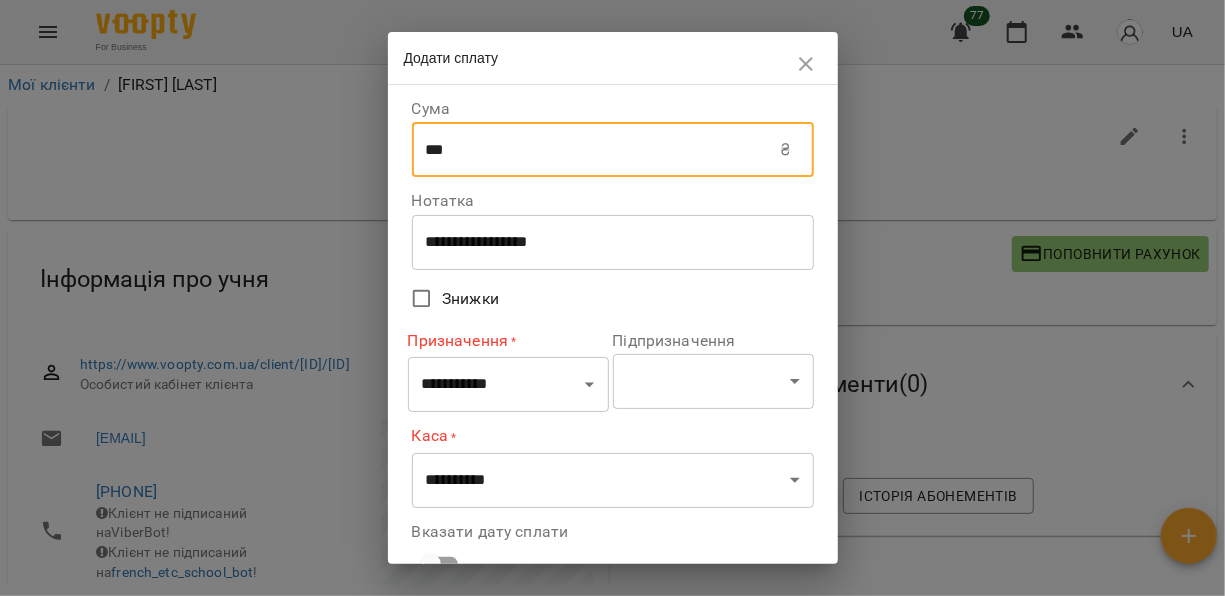 type on "***" 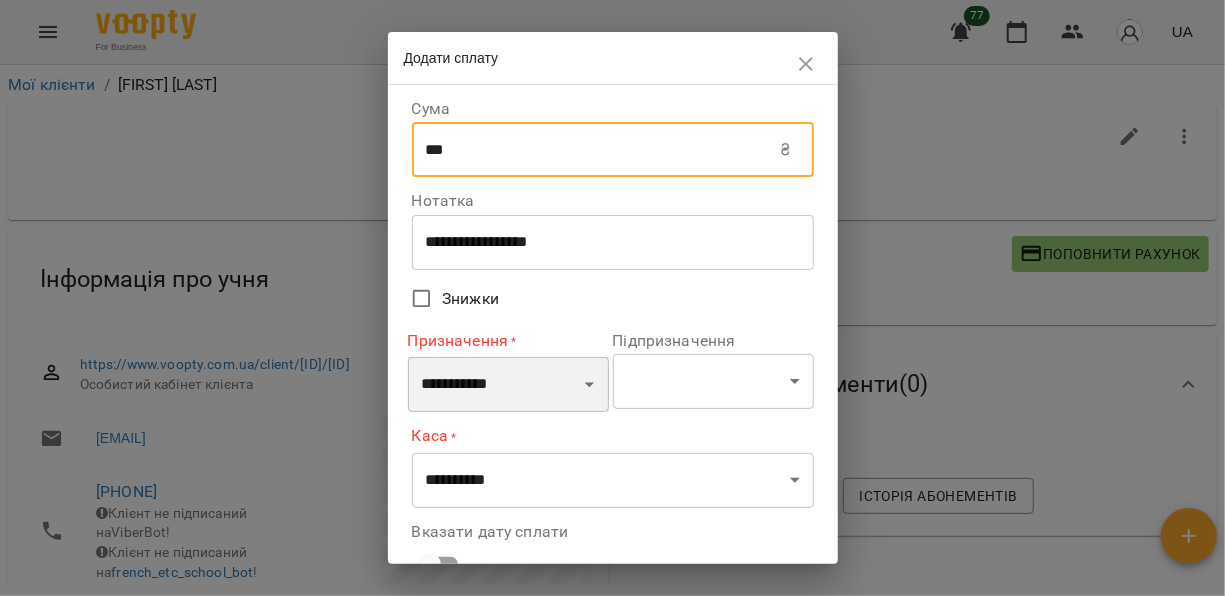 click on "**********" at bounding box center [508, 385] 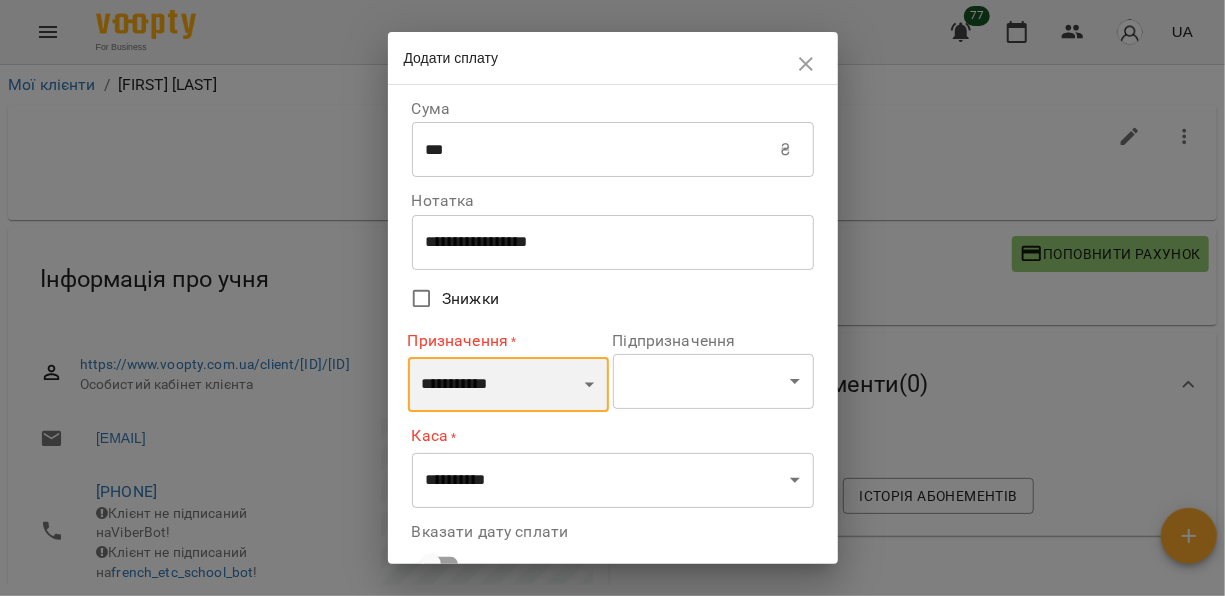 select on "*********" 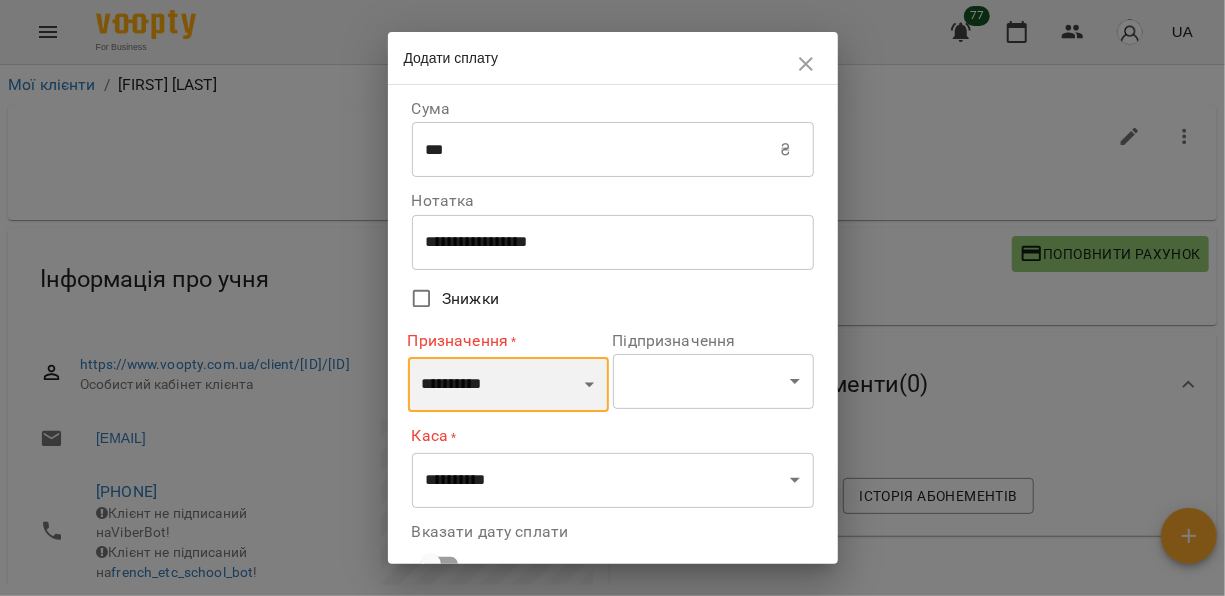 click on "**********" at bounding box center (508, 385) 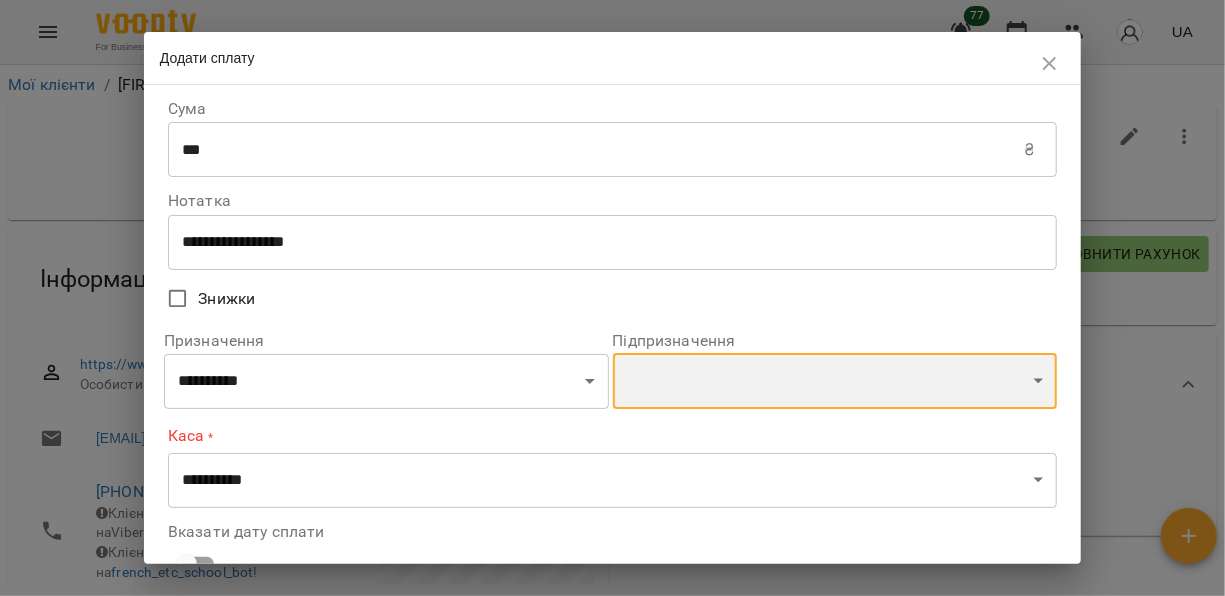 click on "**********" at bounding box center (835, 381) 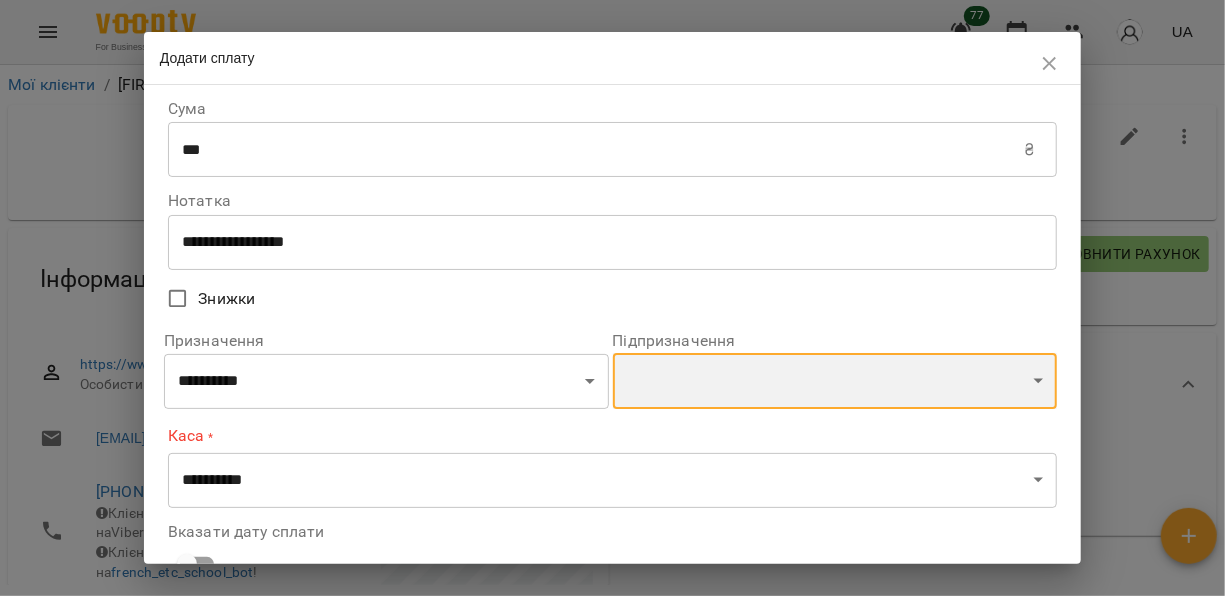 select on "**********" 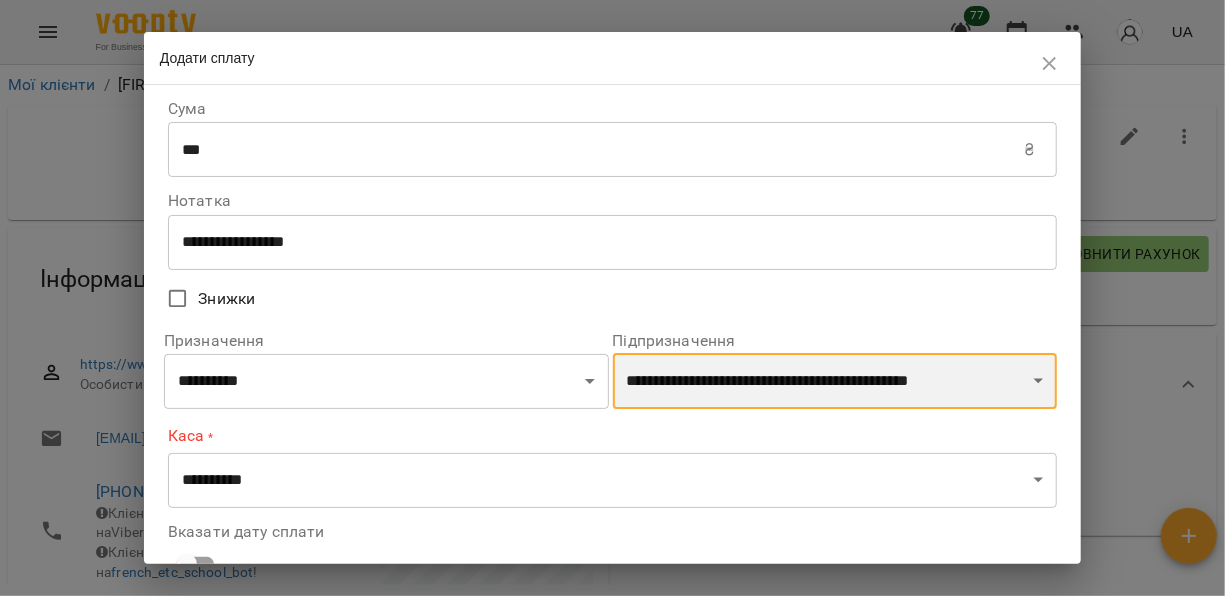 click on "**********" at bounding box center [835, 381] 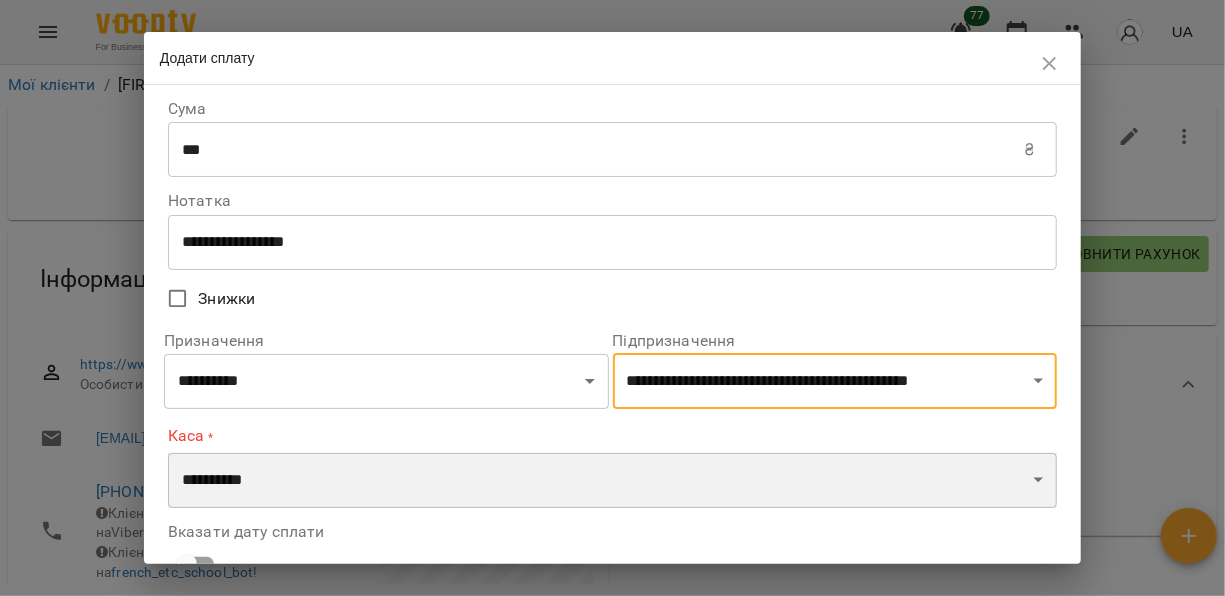 click on "**********" at bounding box center [612, 481] 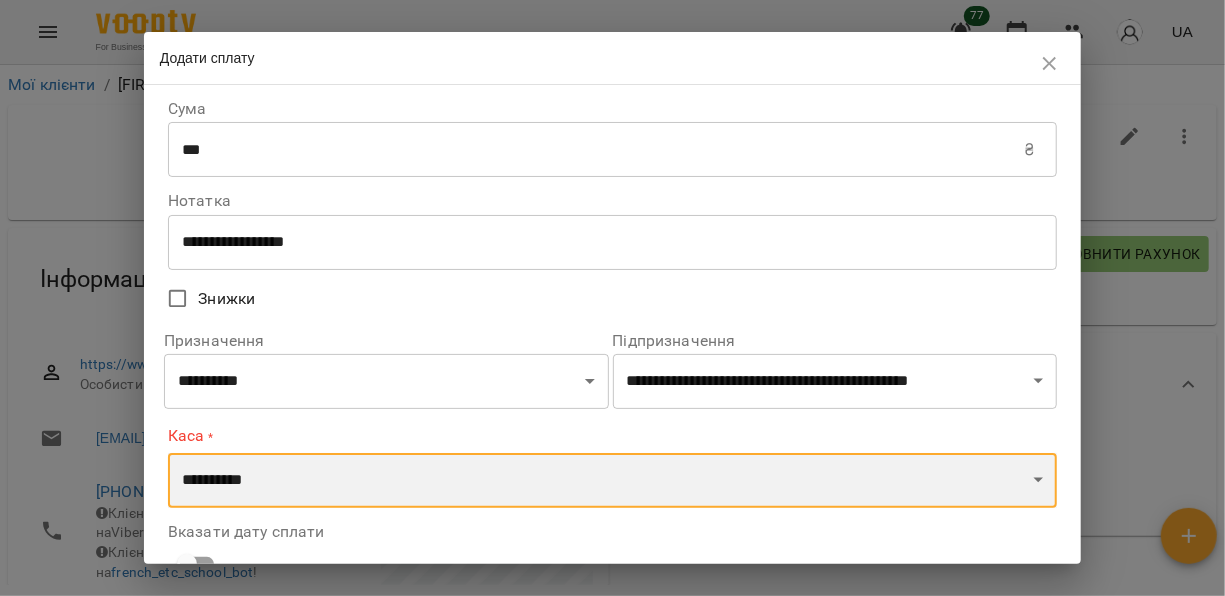 select on "*********" 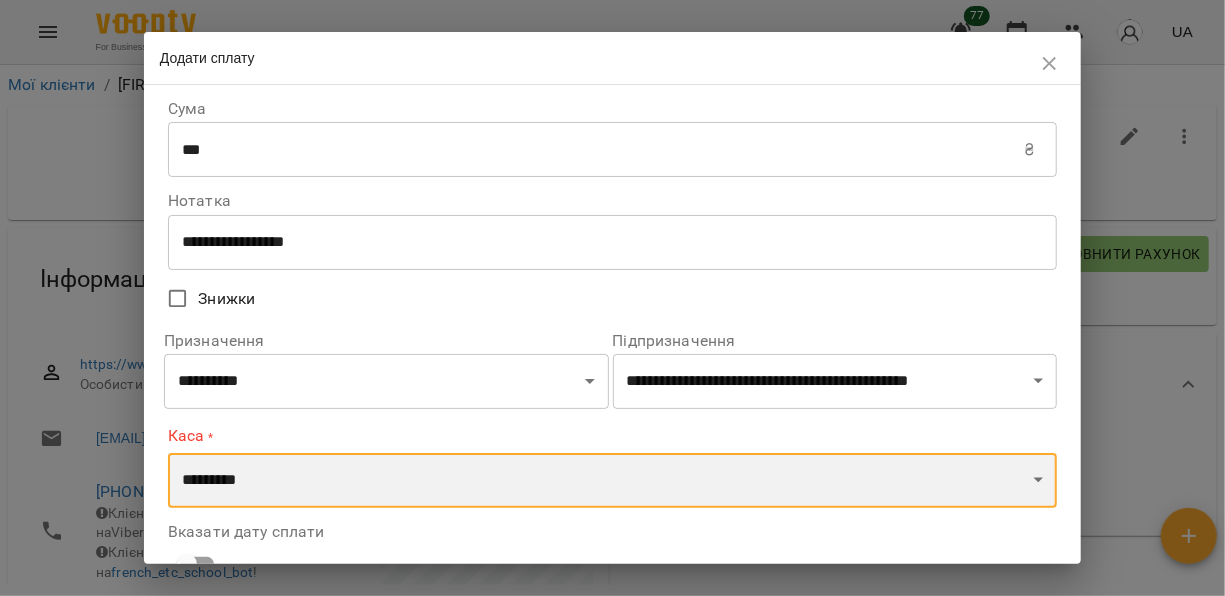 click on "**********" at bounding box center (612, 481) 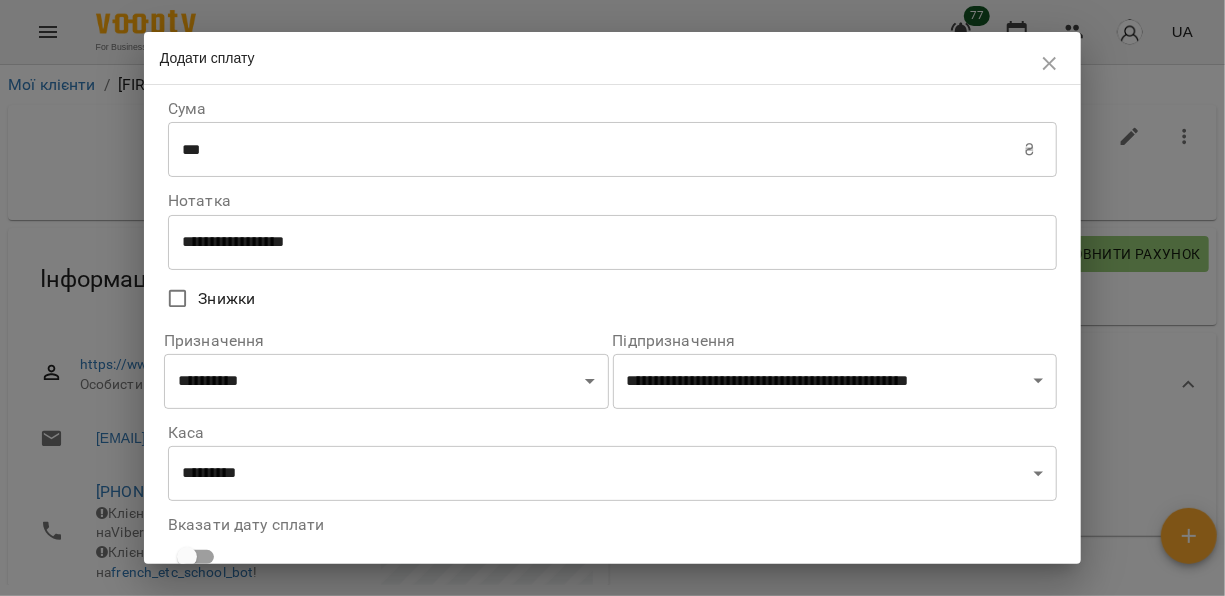 scroll, scrollTop: 152, scrollLeft: 0, axis: vertical 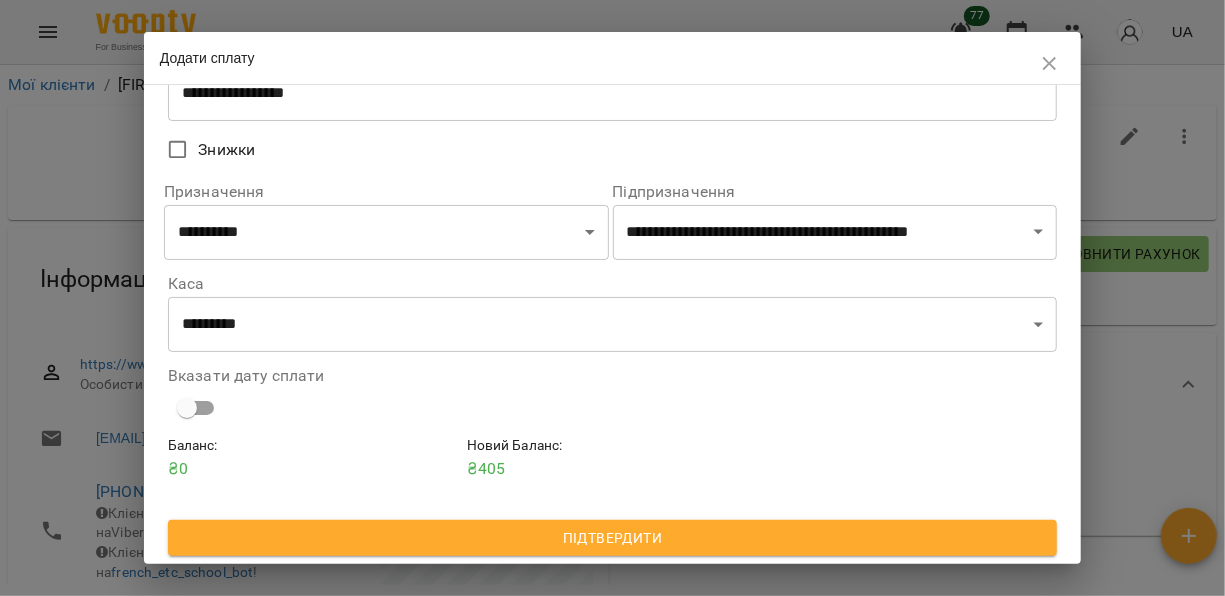click on "Підтвердити" at bounding box center (612, 538) 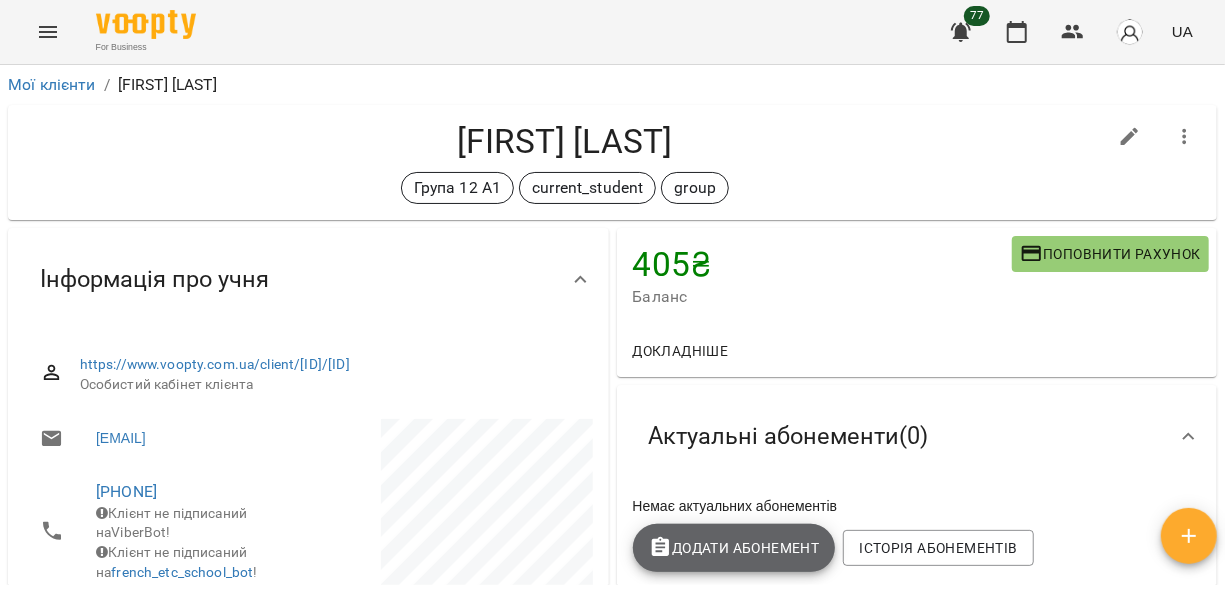 click on "Додати Абонемент" at bounding box center [734, 548] 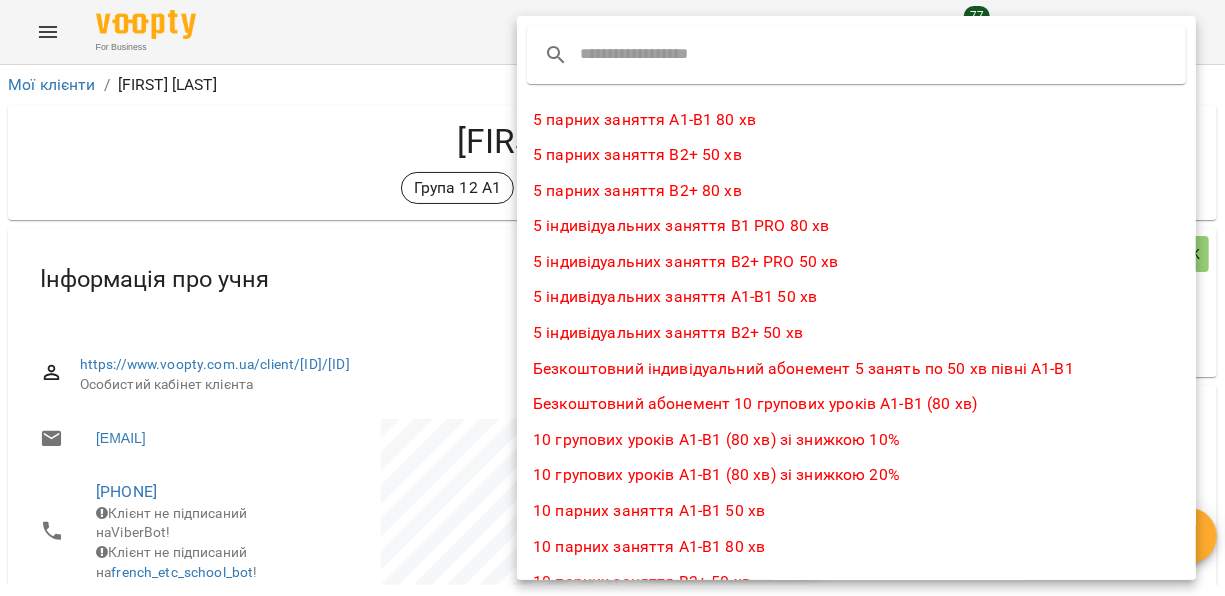 click at bounding box center [612, 298] 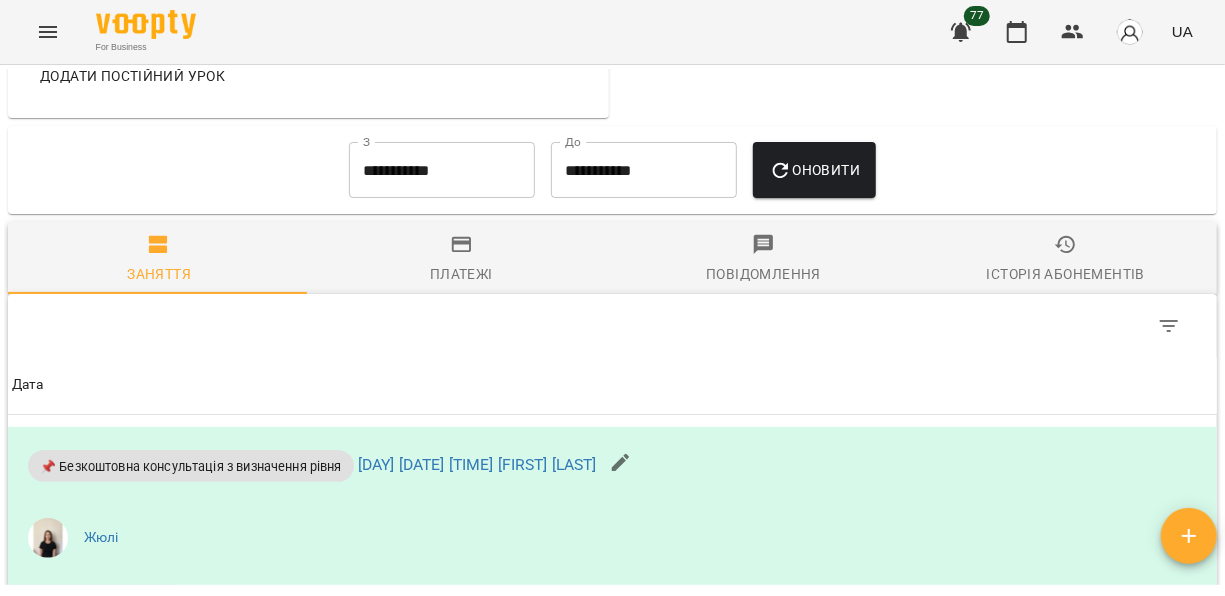 scroll, scrollTop: 1890, scrollLeft: 0, axis: vertical 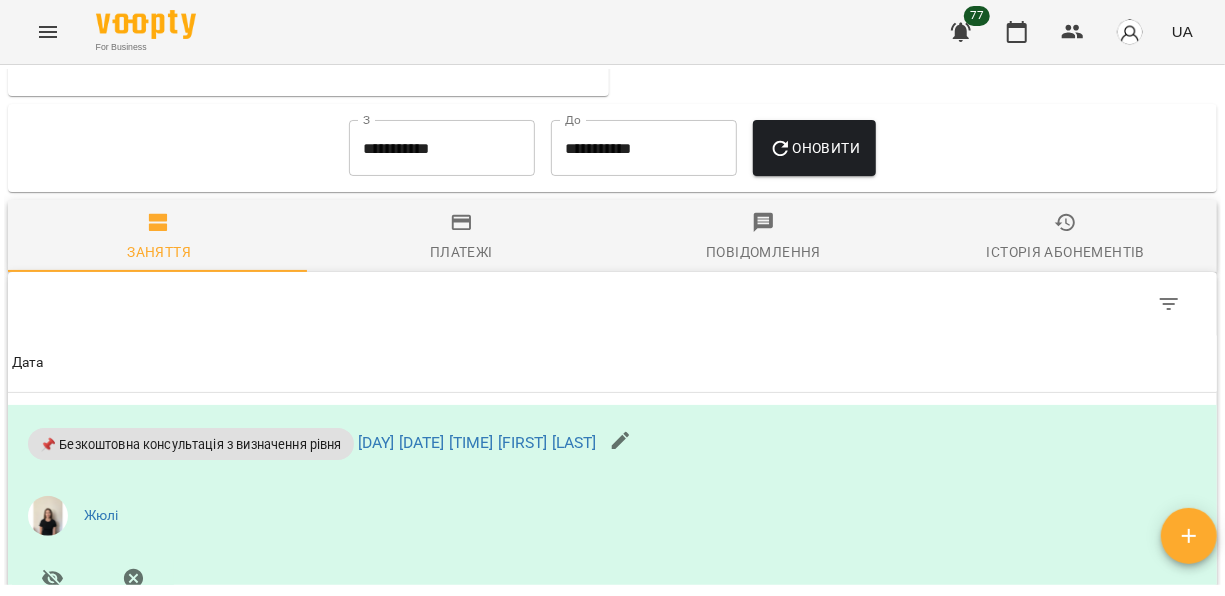 click on "Платежі" at bounding box center (461, 238) 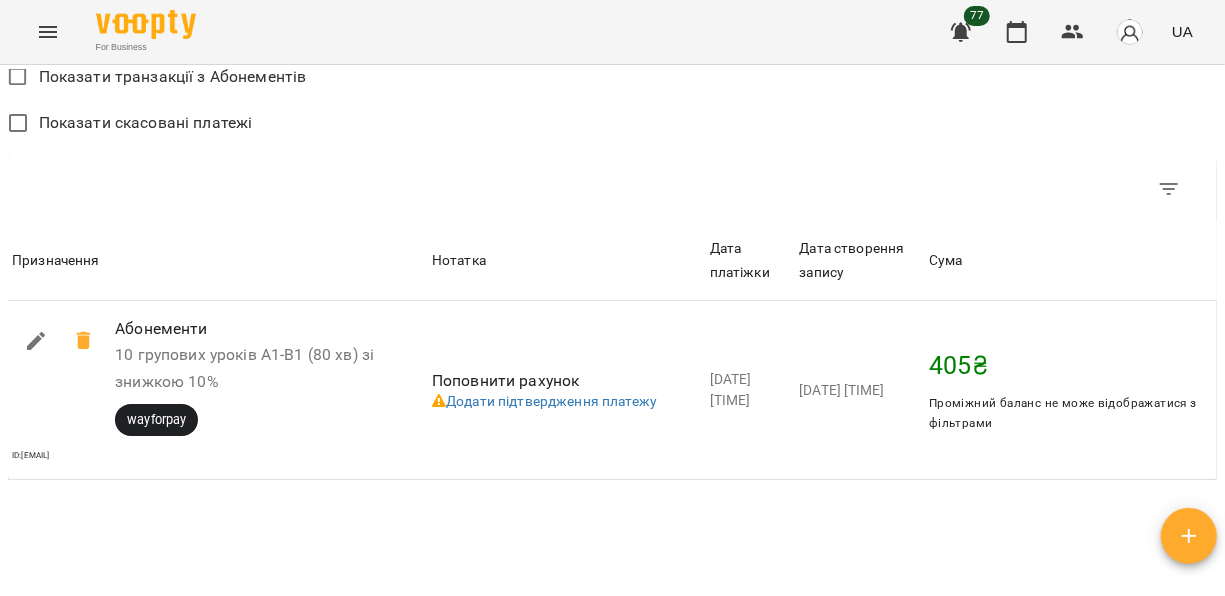 scroll, scrollTop: 2205, scrollLeft: 0, axis: vertical 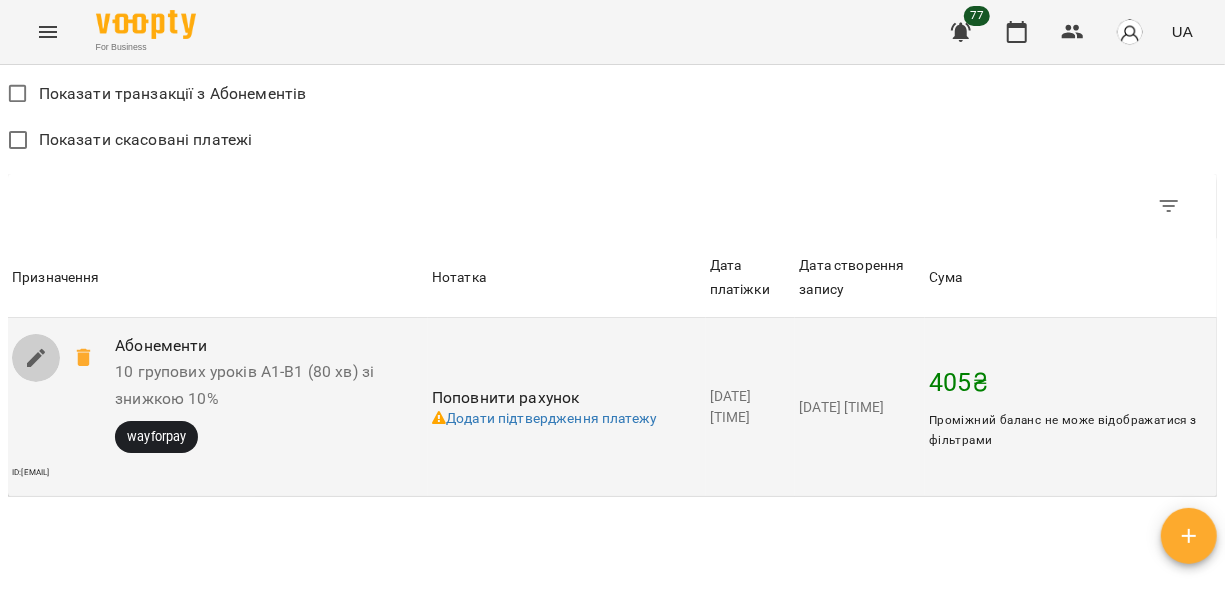 click 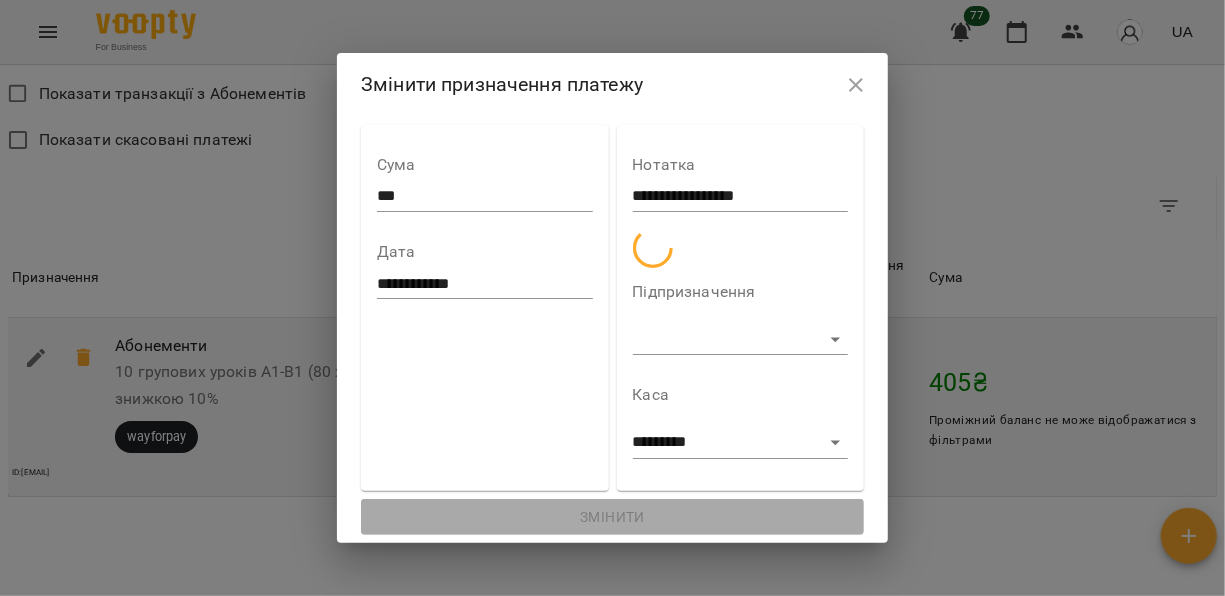 select on "**********" 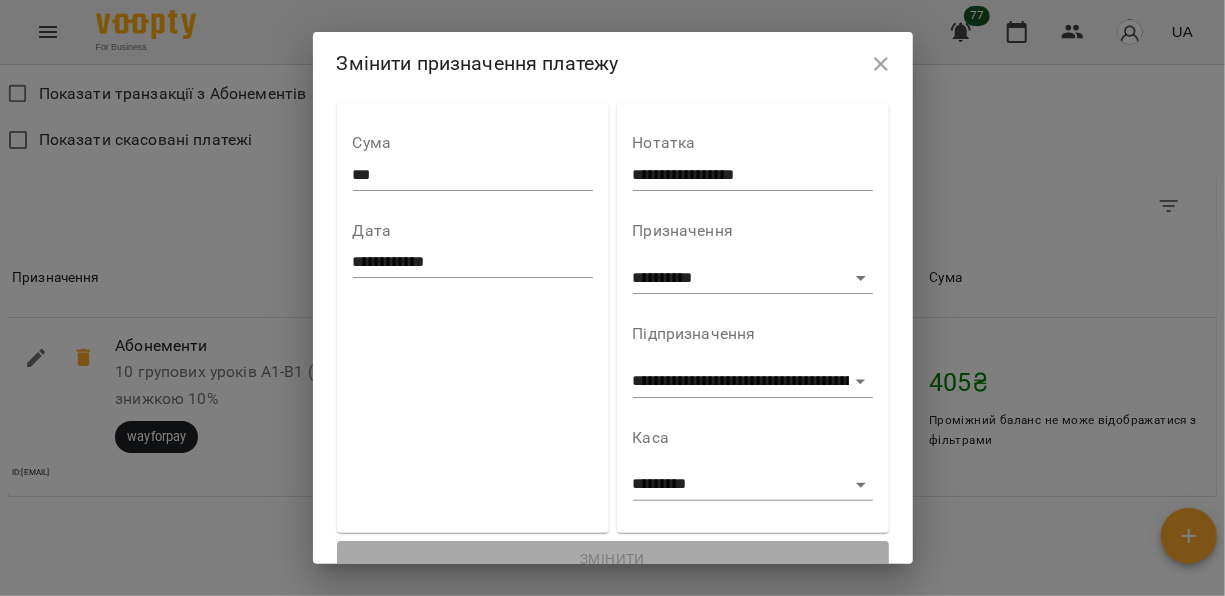 click on "***" at bounding box center [473, 175] 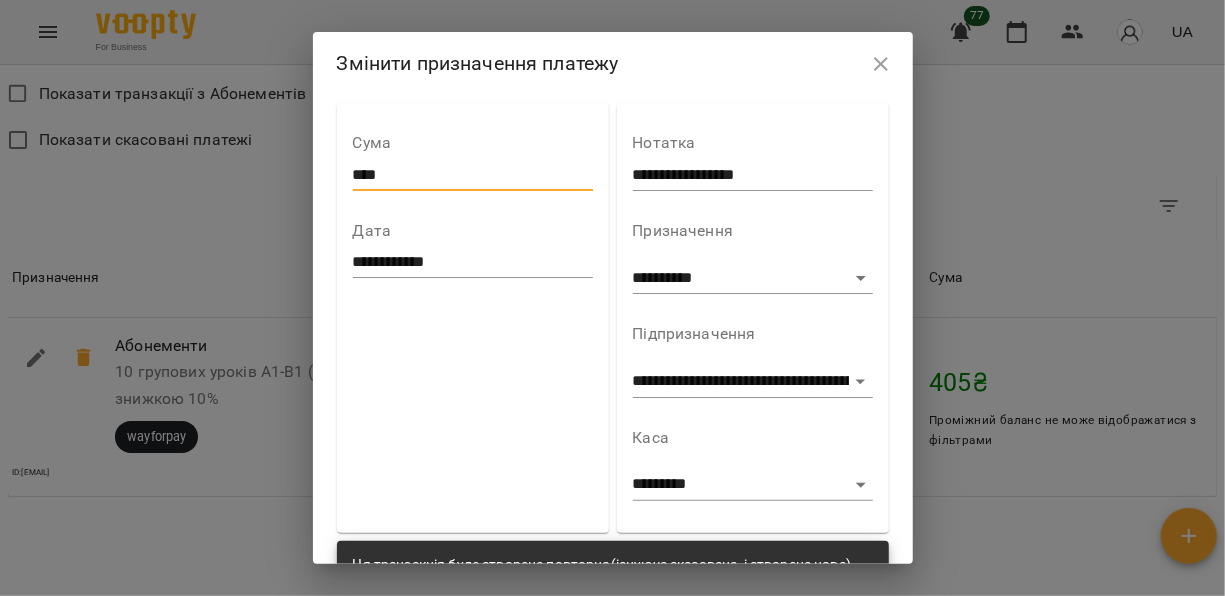type on "****" 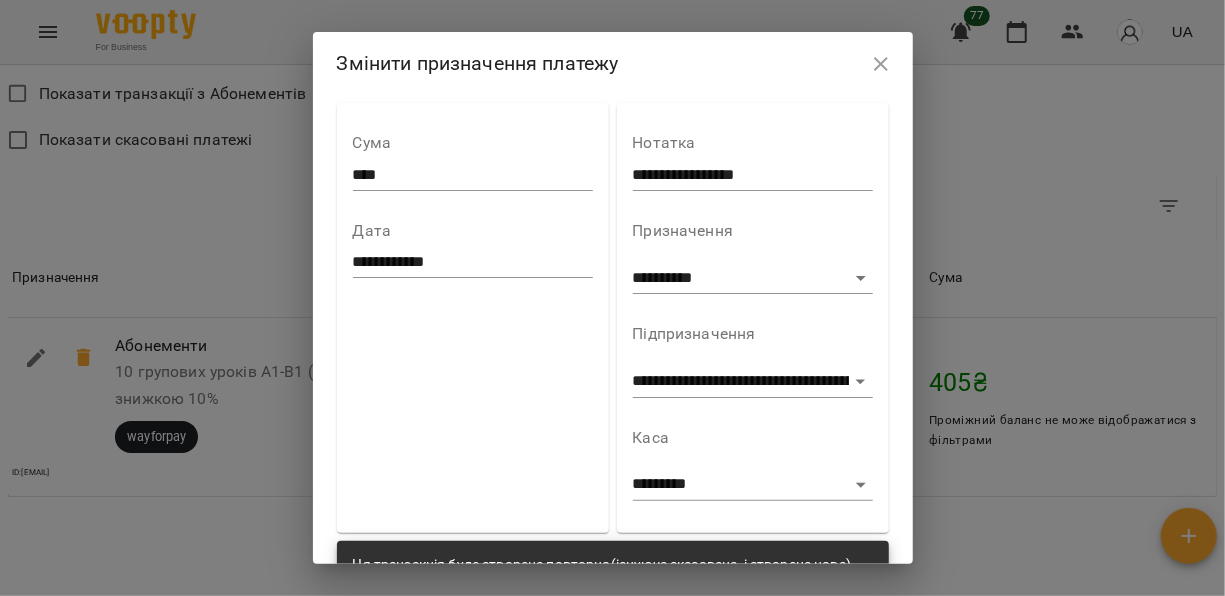 scroll, scrollTop: 76, scrollLeft: 0, axis: vertical 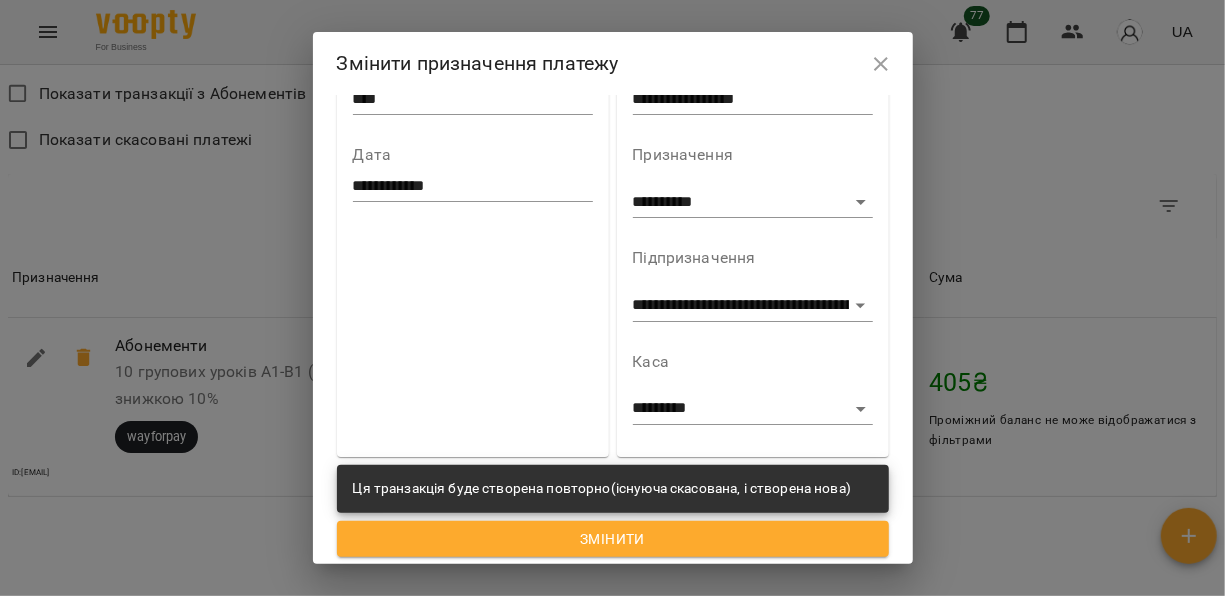 click on "Змінити" at bounding box center [613, 539] 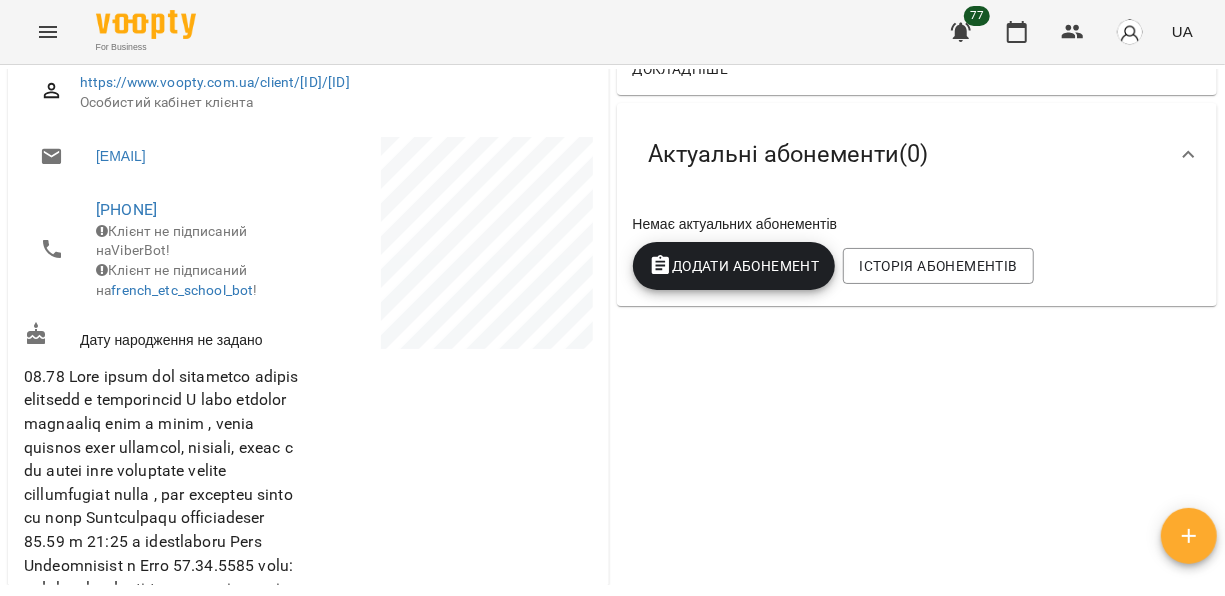 scroll, scrollTop: 0, scrollLeft: 0, axis: both 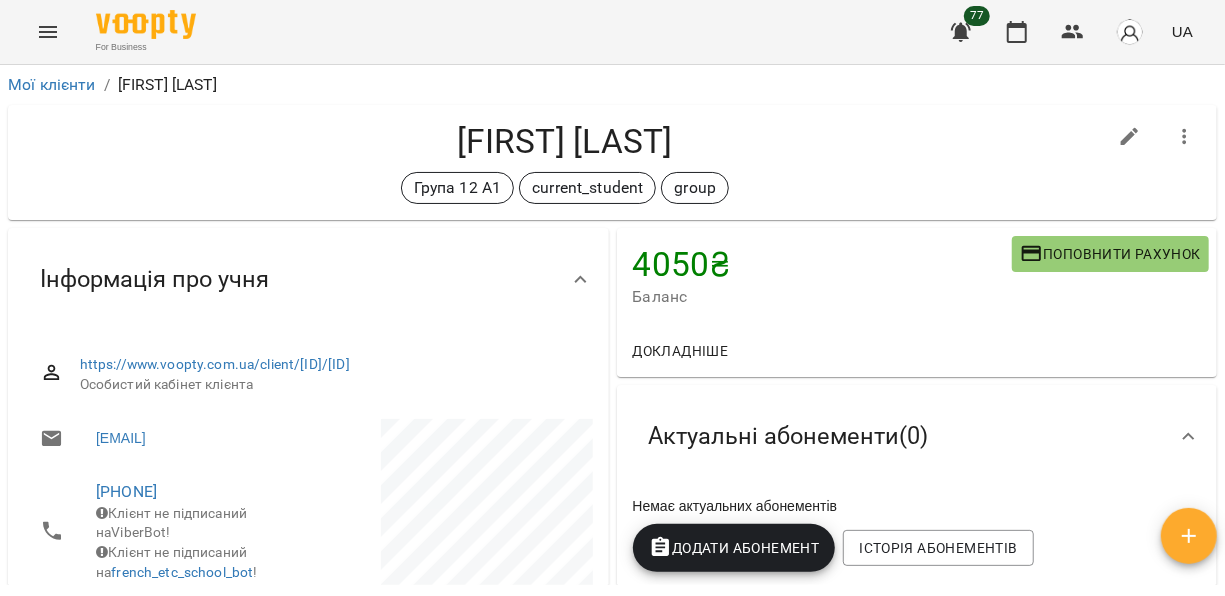 click on "Додати Абонемент" at bounding box center [734, 548] 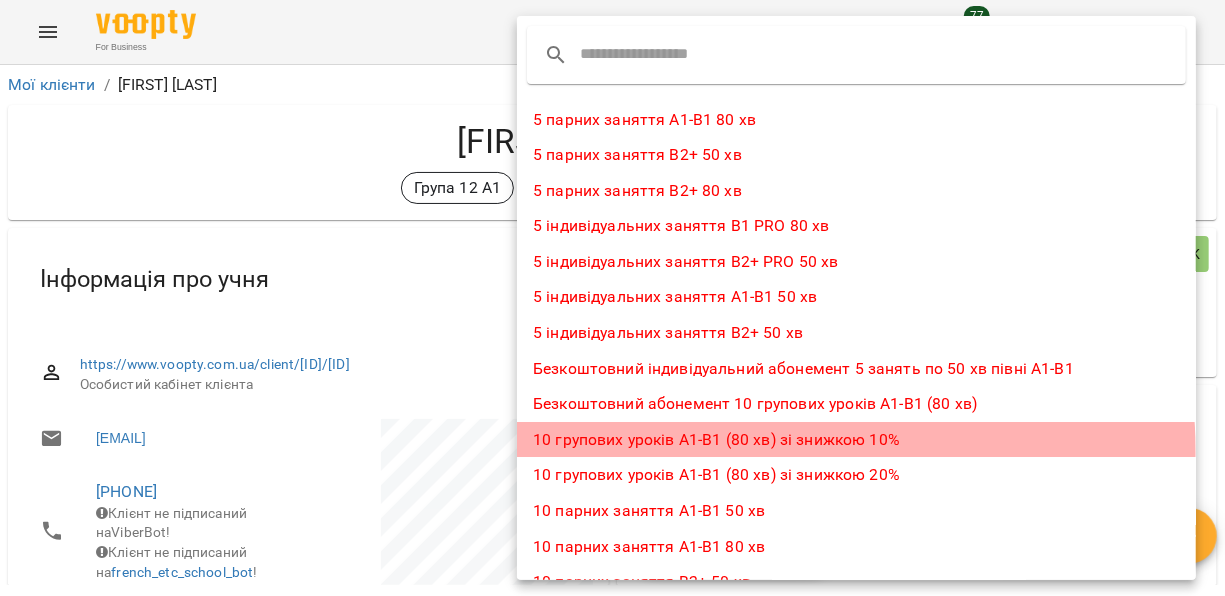 click on "10 групових уроків А1-В1 (80 хв) зі знижкою 10%" at bounding box center [856, 440] 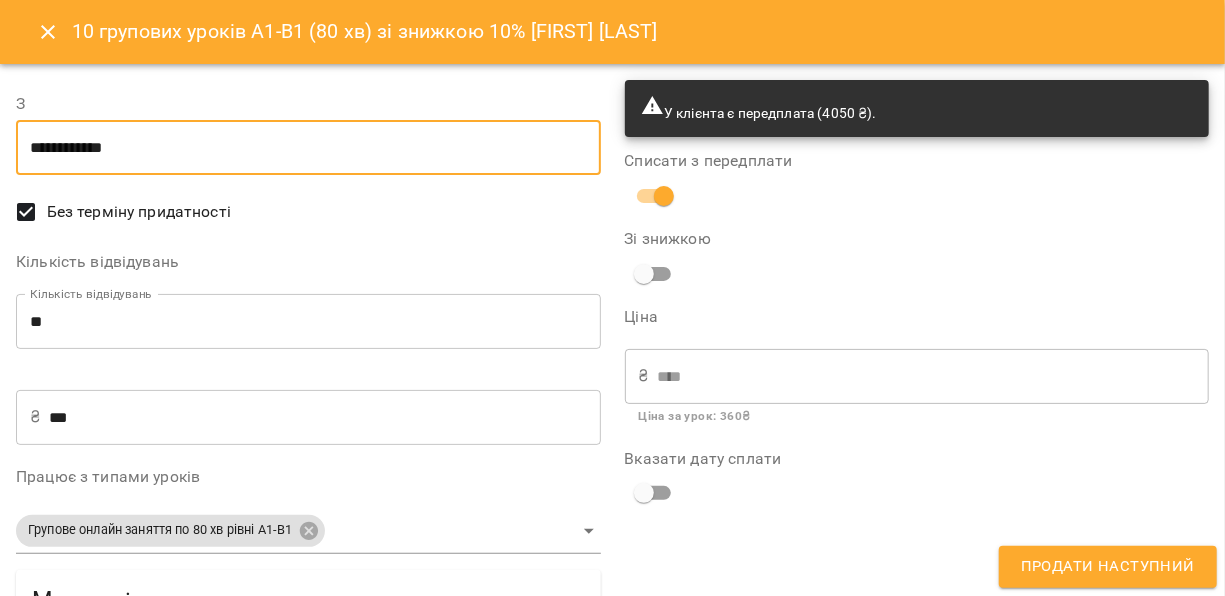click on "**********" at bounding box center [308, 148] 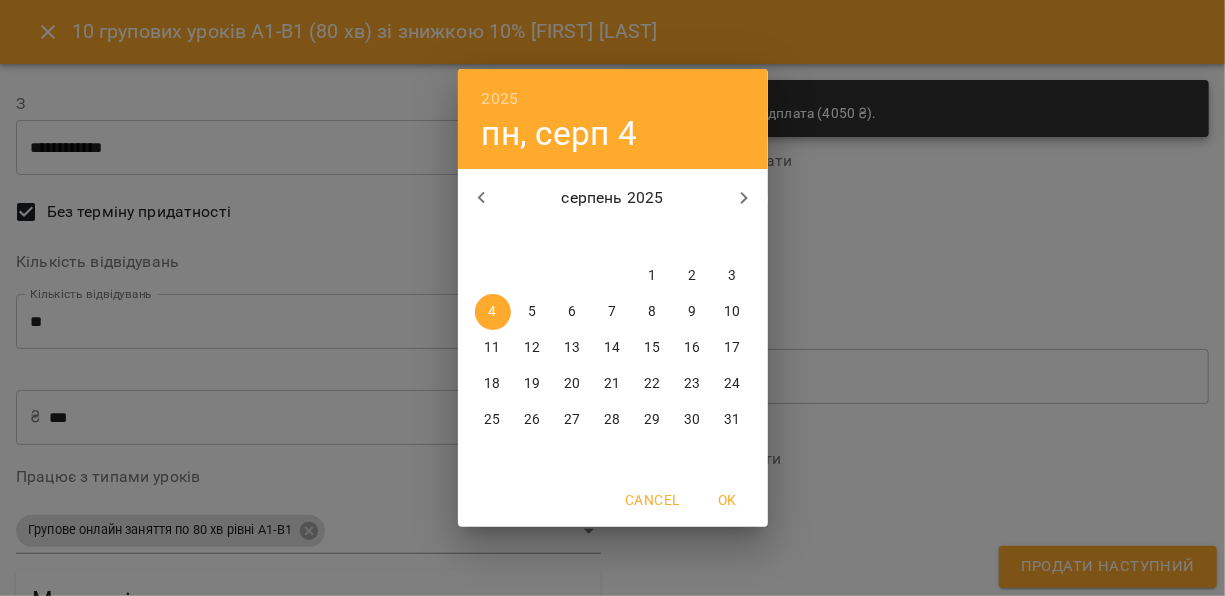 click on "2025 пн, серп 4 серпень 2025 пн вт ср чт пт сб нд 28 29 30 31 1 2 3 4 5 6 7 8 9 10 11 12 13 14 15 16 17 18 19 20 21 22 23 24 25 26 27 28 29 30 31 Cancel OK" at bounding box center [612, 298] 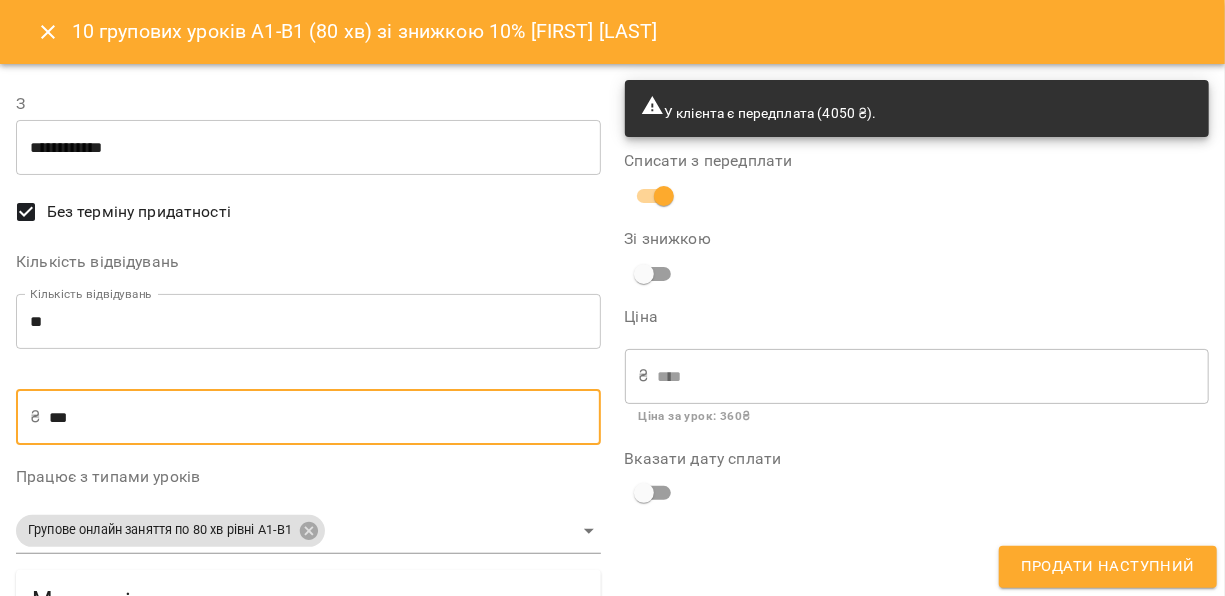 click on "***" at bounding box center (324, 417) 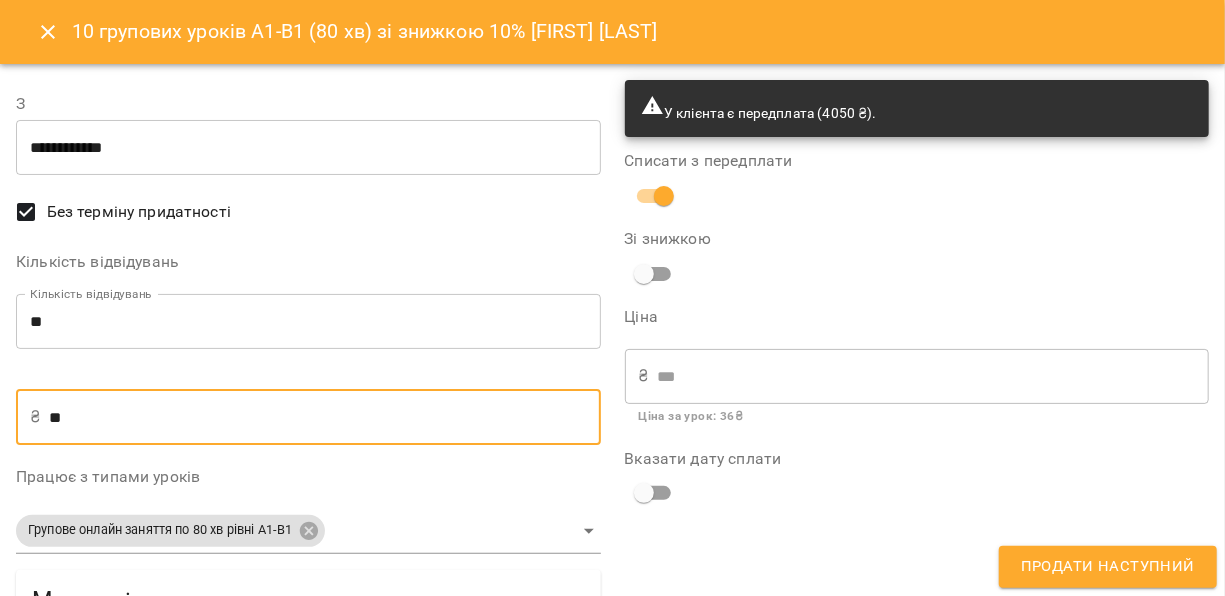type on "*" 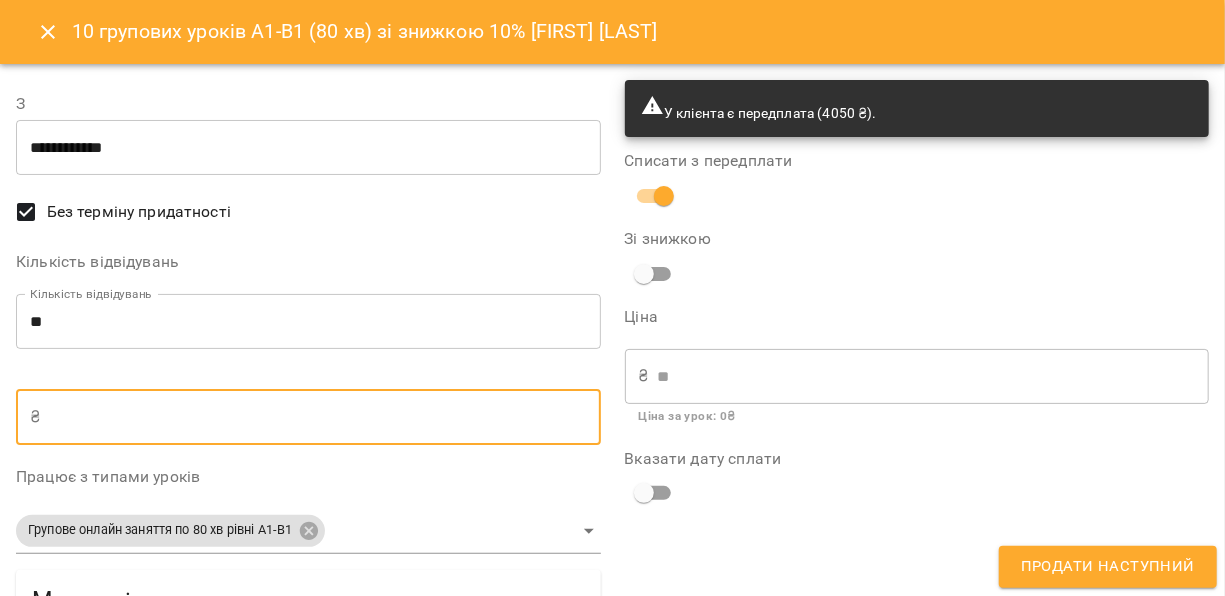 type on "*" 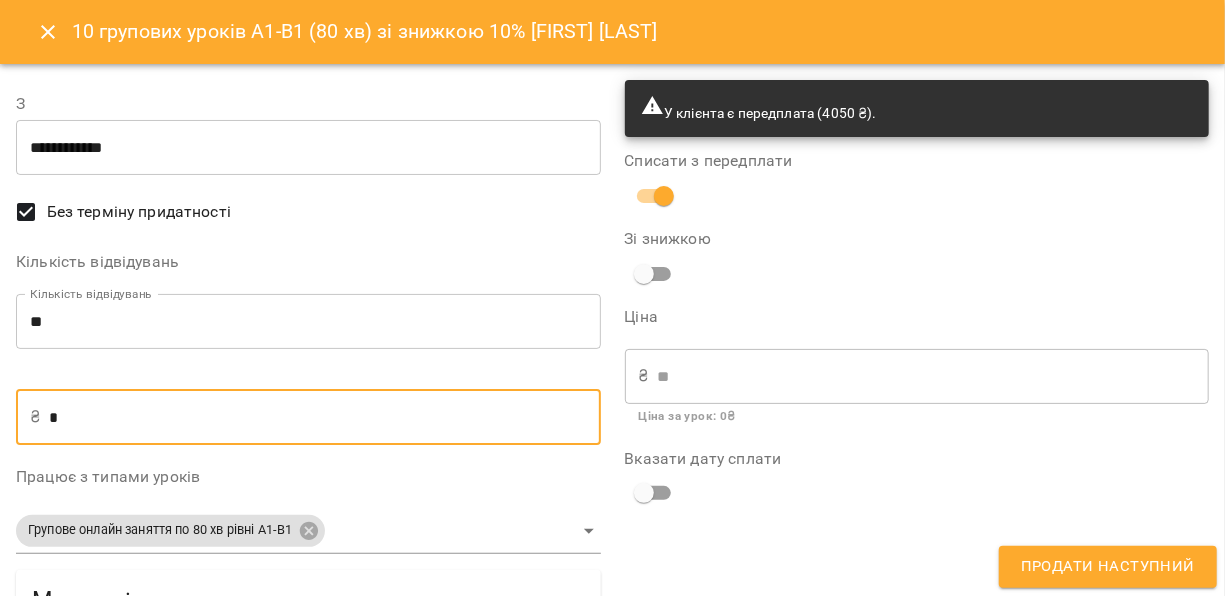 type on "**" 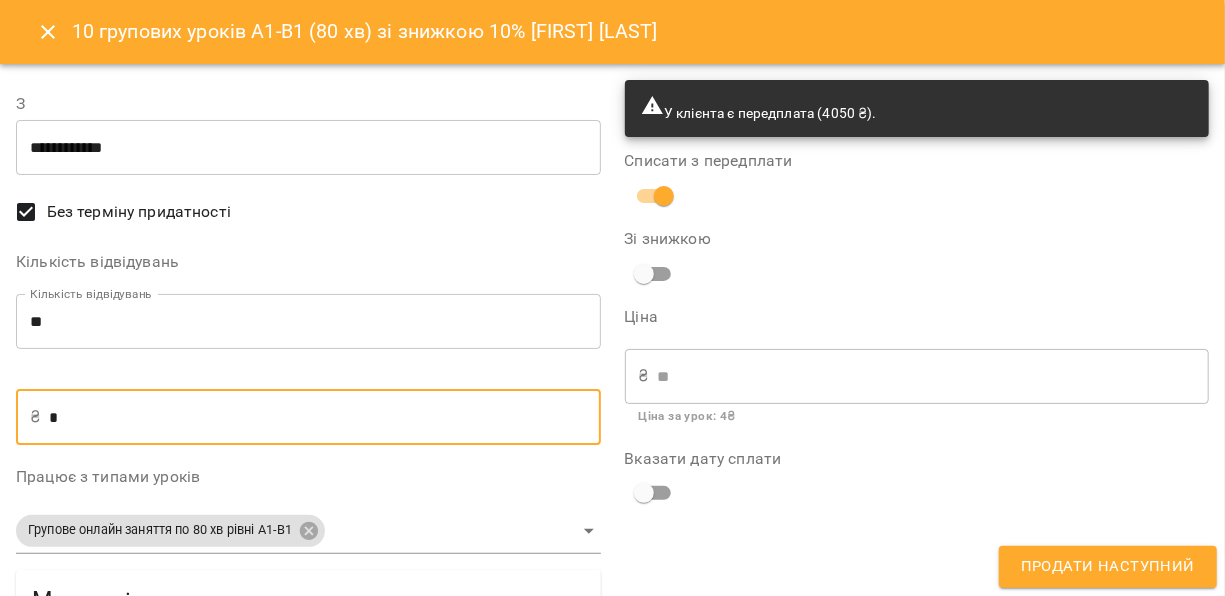 type on "**" 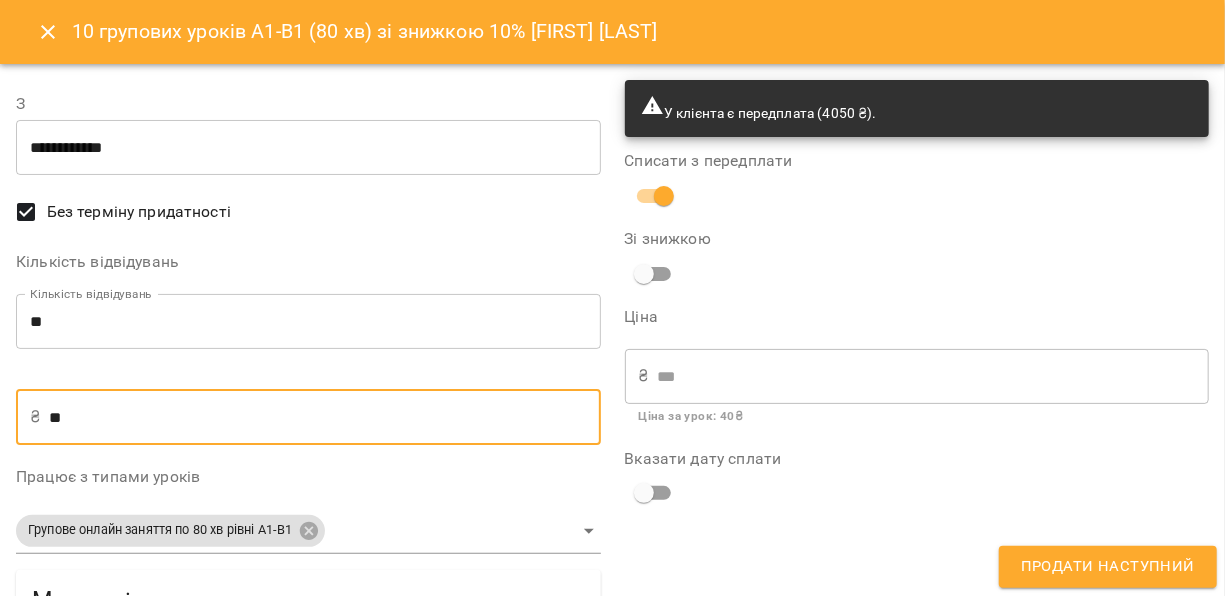 type on "***" 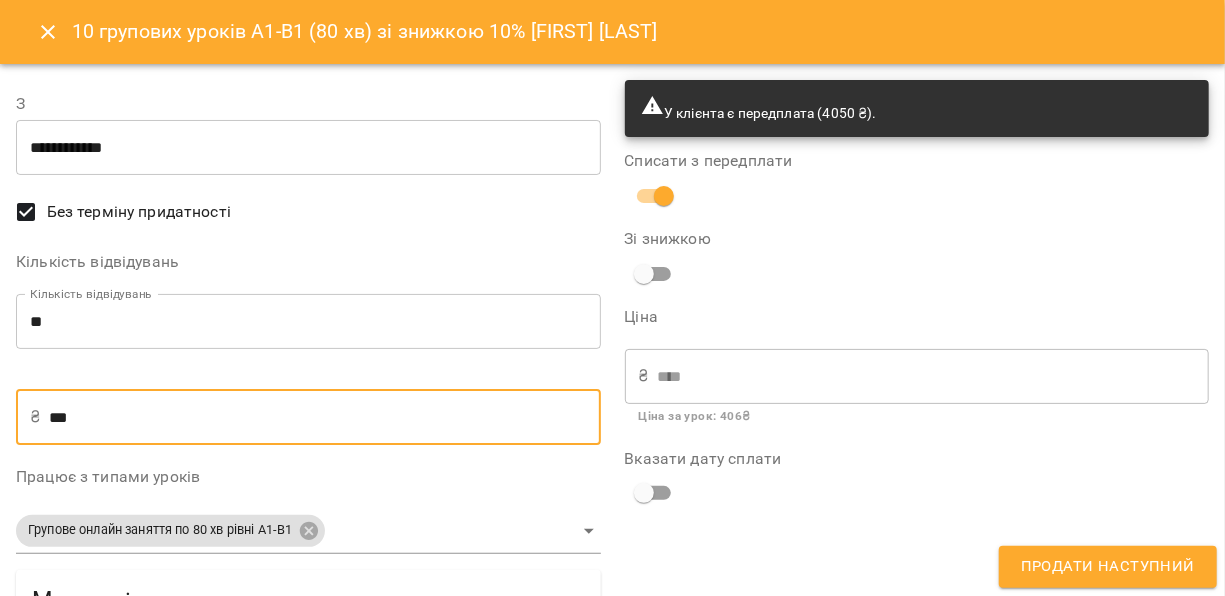 type on "**" 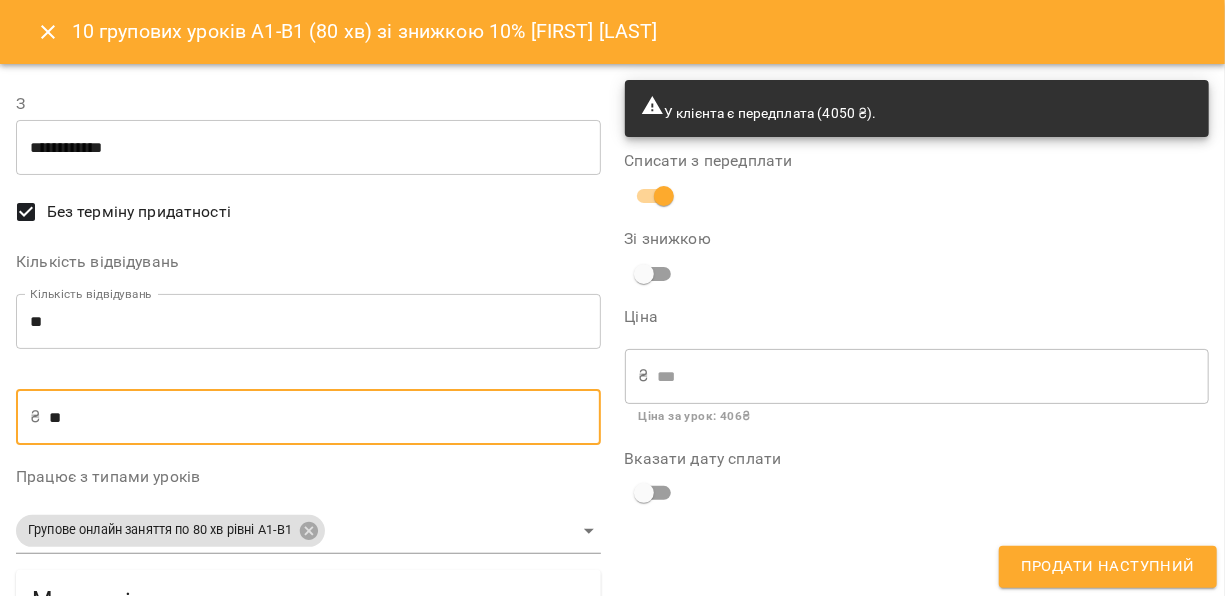 type on "***" 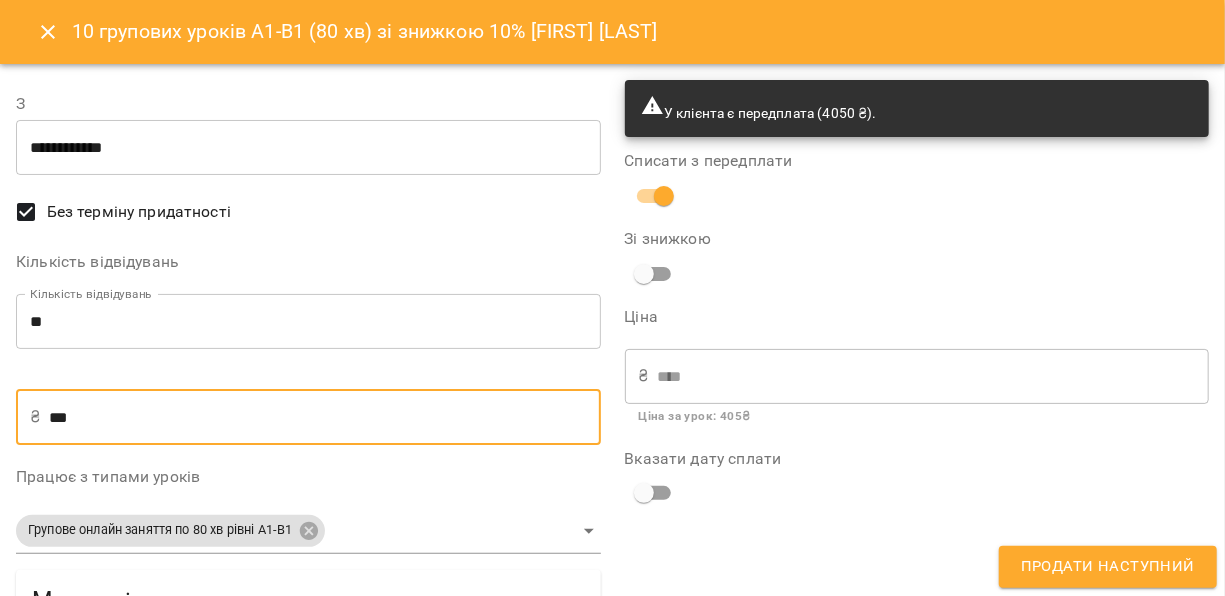 type on "***" 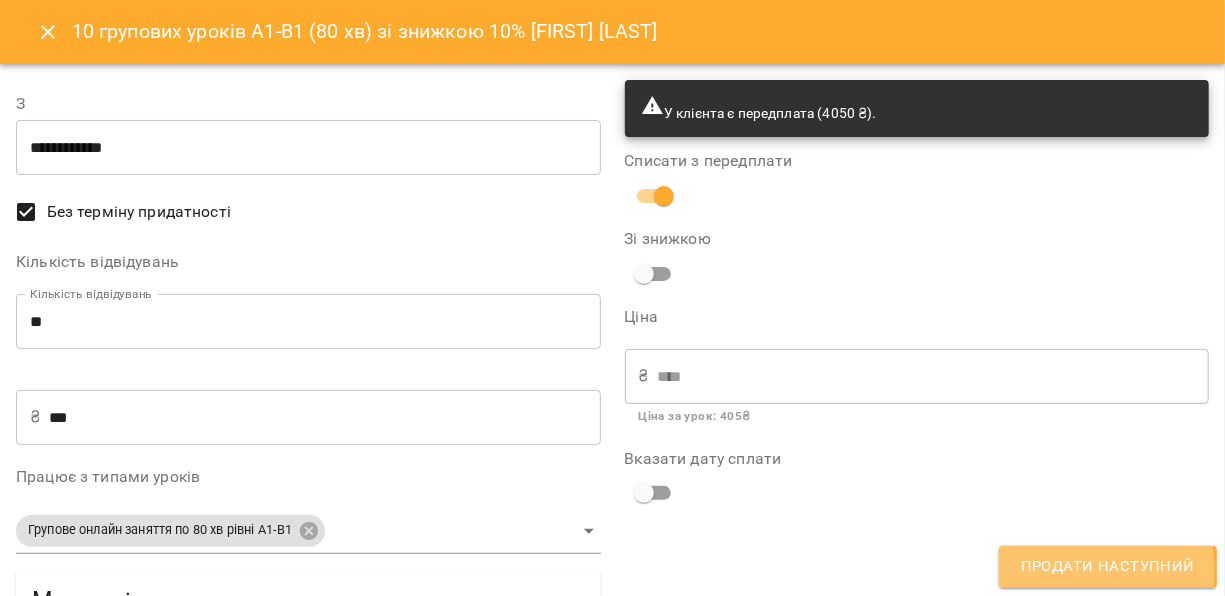 click on "Продати наступний" at bounding box center (1108, 567) 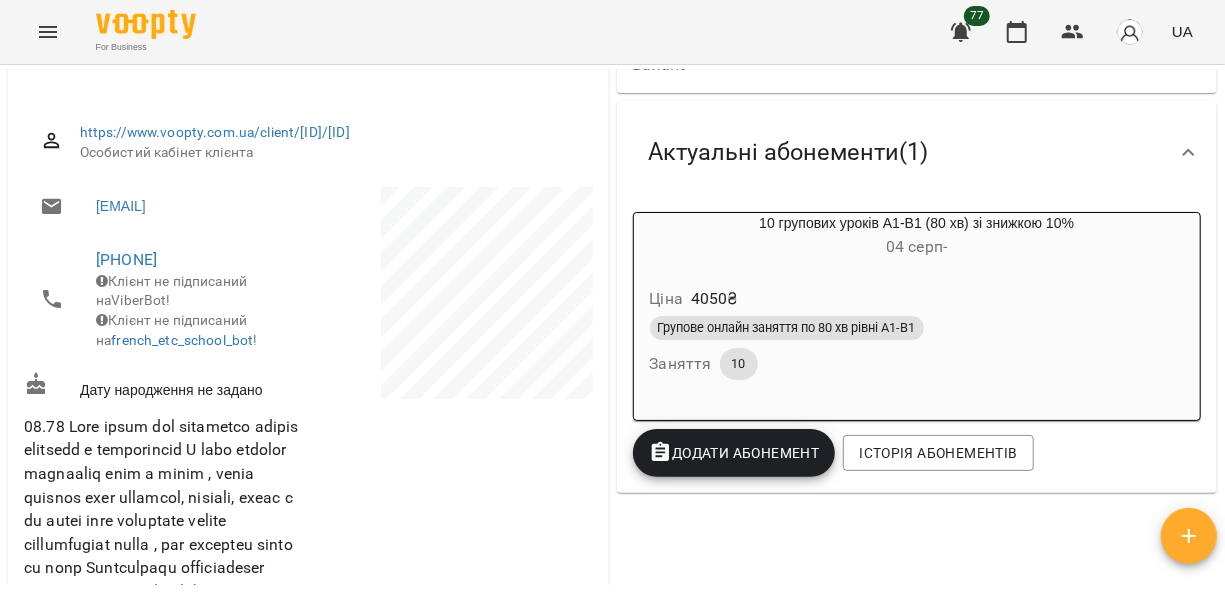 scroll, scrollTop: 298, scrollLeft: 0, axis: vertical 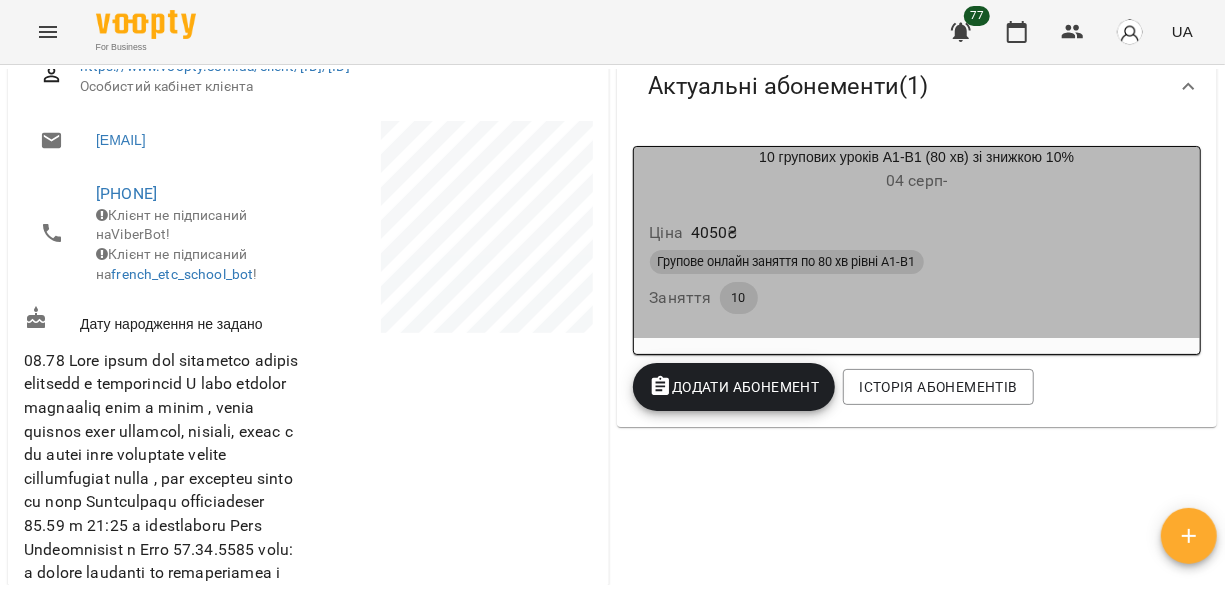 click on "Ціна [NUMBER] ₴" at bounding box center (917, 233) 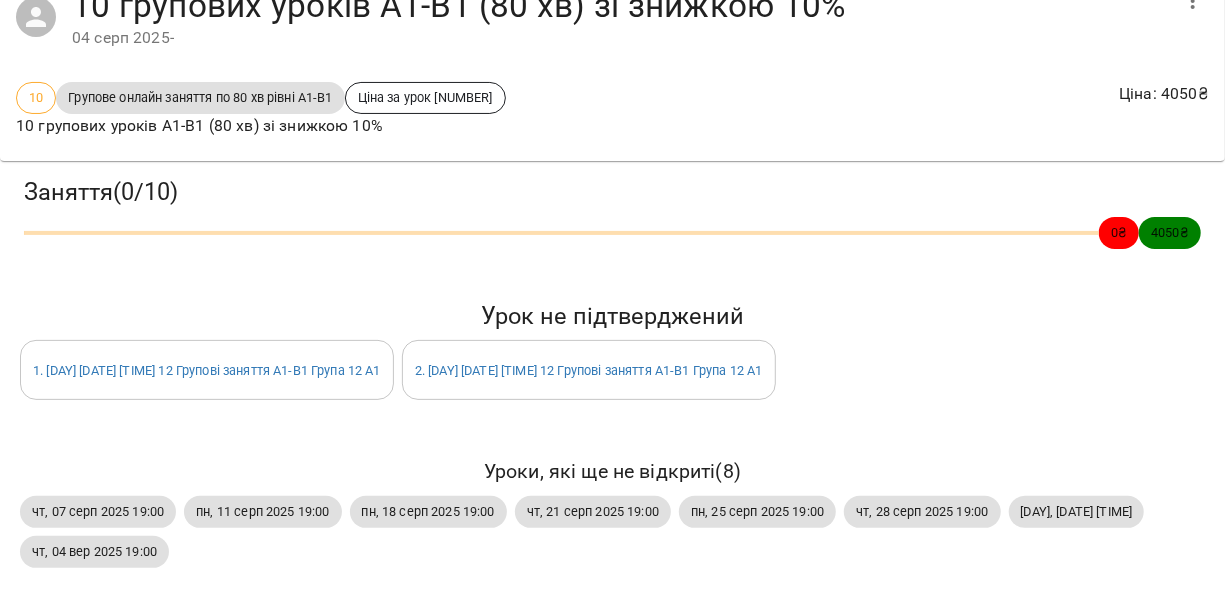 scroll, scrollTop: 110, scrollLeft: 0, axis: vertical 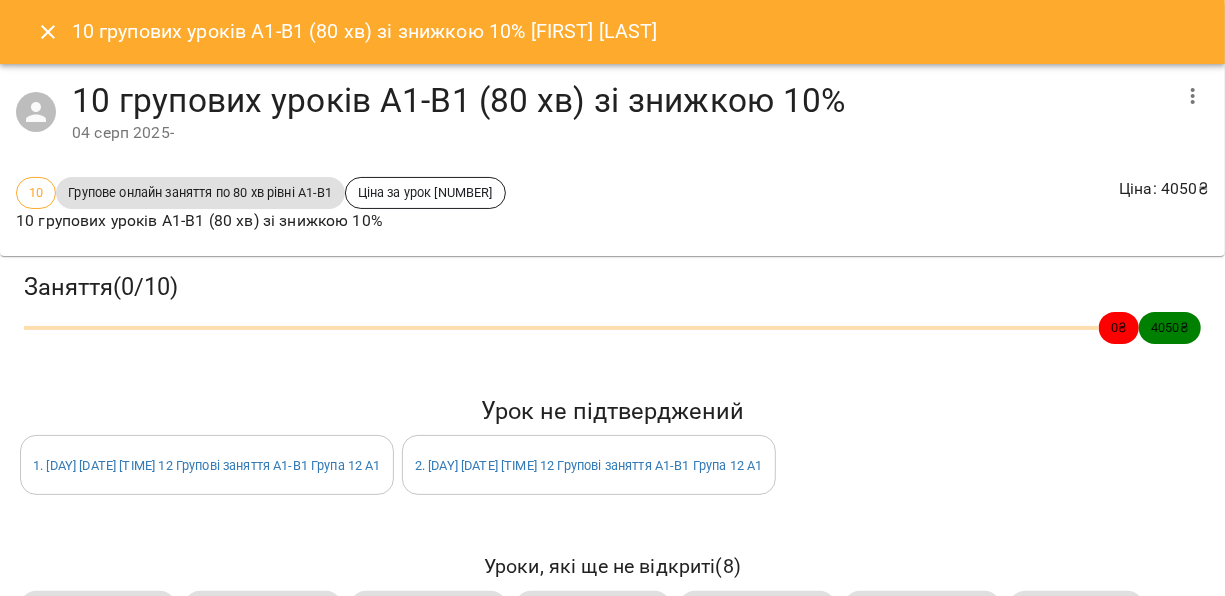 click 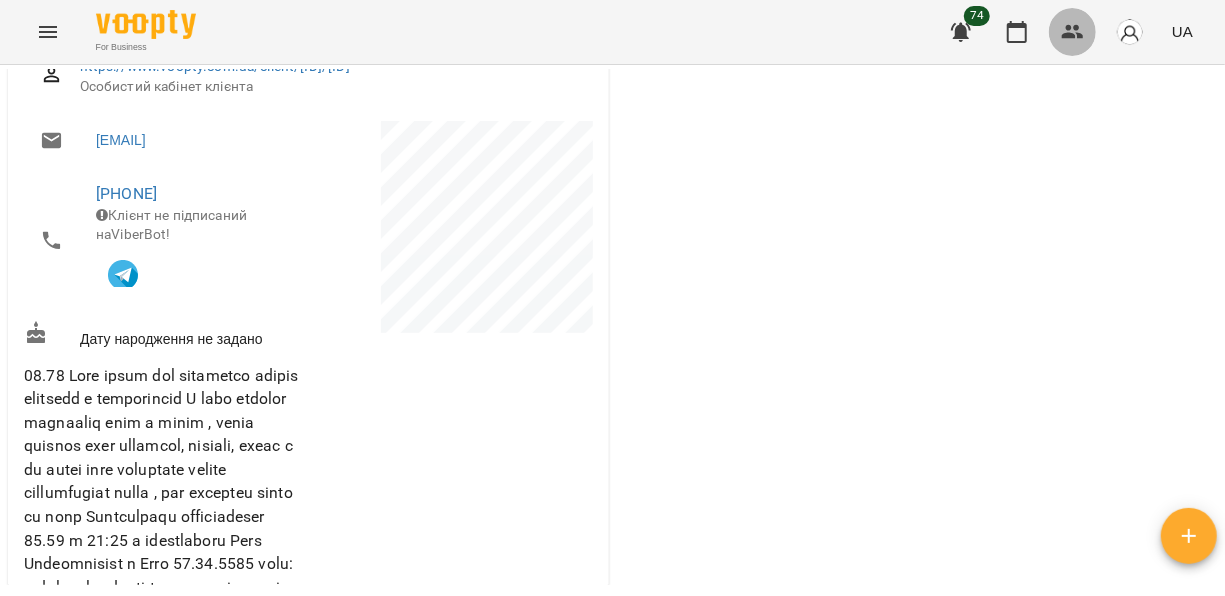 click 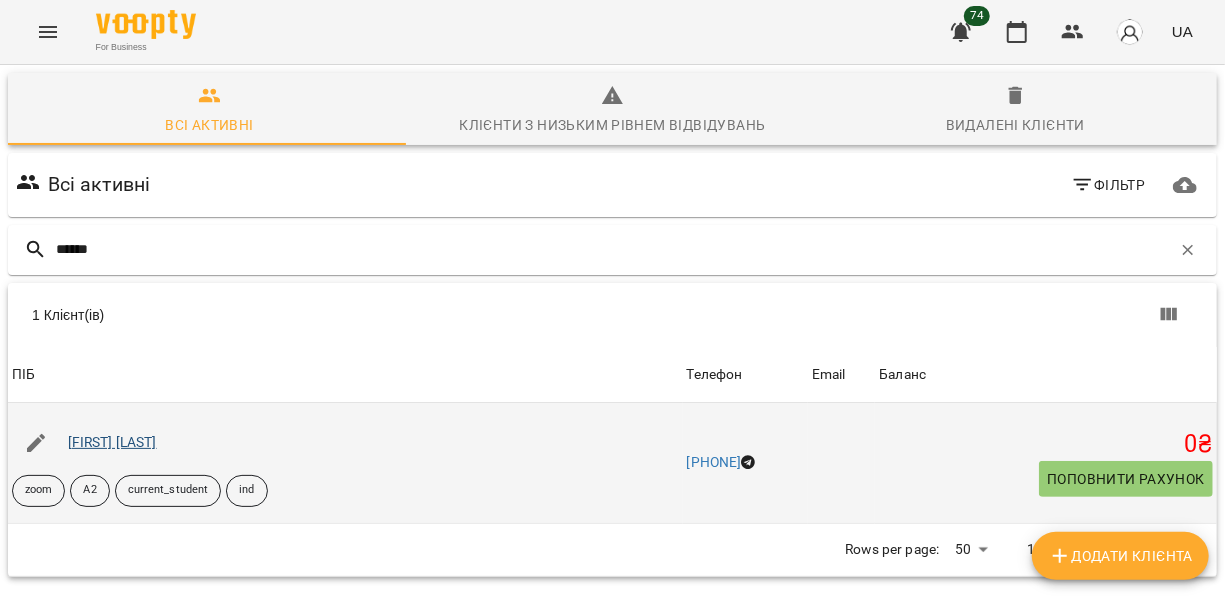 type on "******" 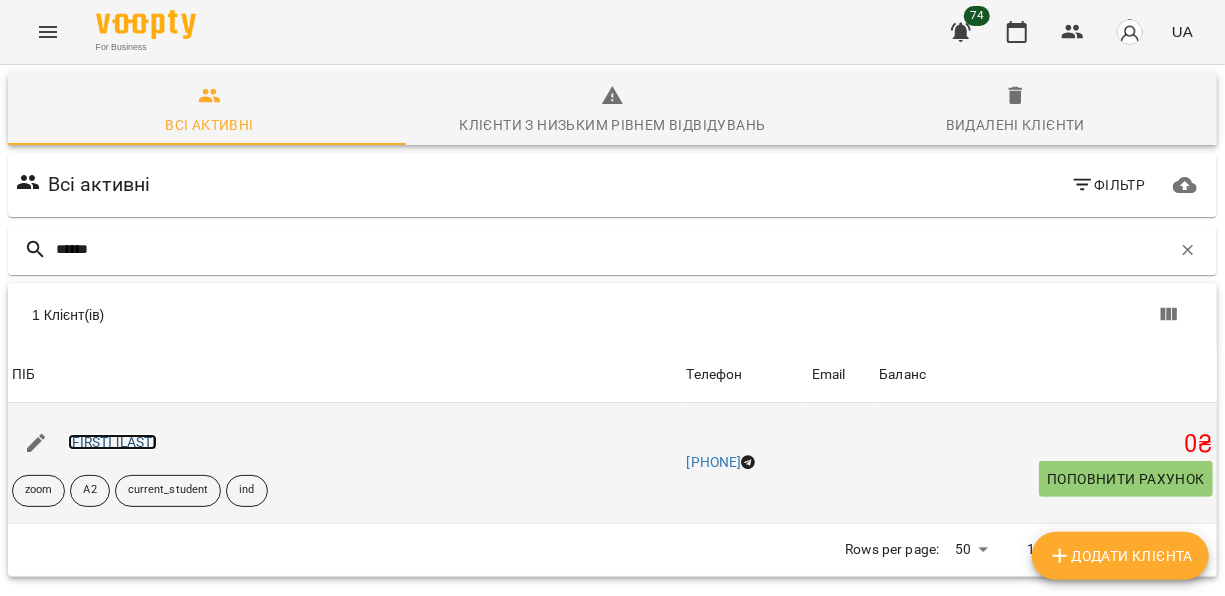 click on "[FIRST] [LAST]" at bounding box center (112, 442) 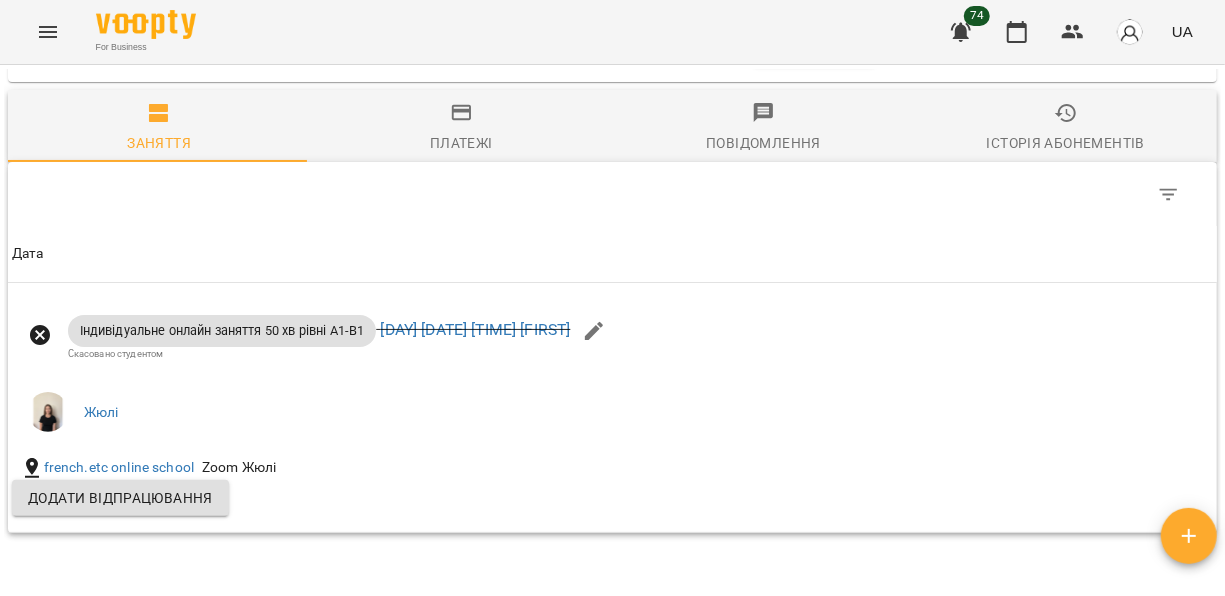 scroll, scrollTop: 1339, scrollLeft: 0, axis: vertical 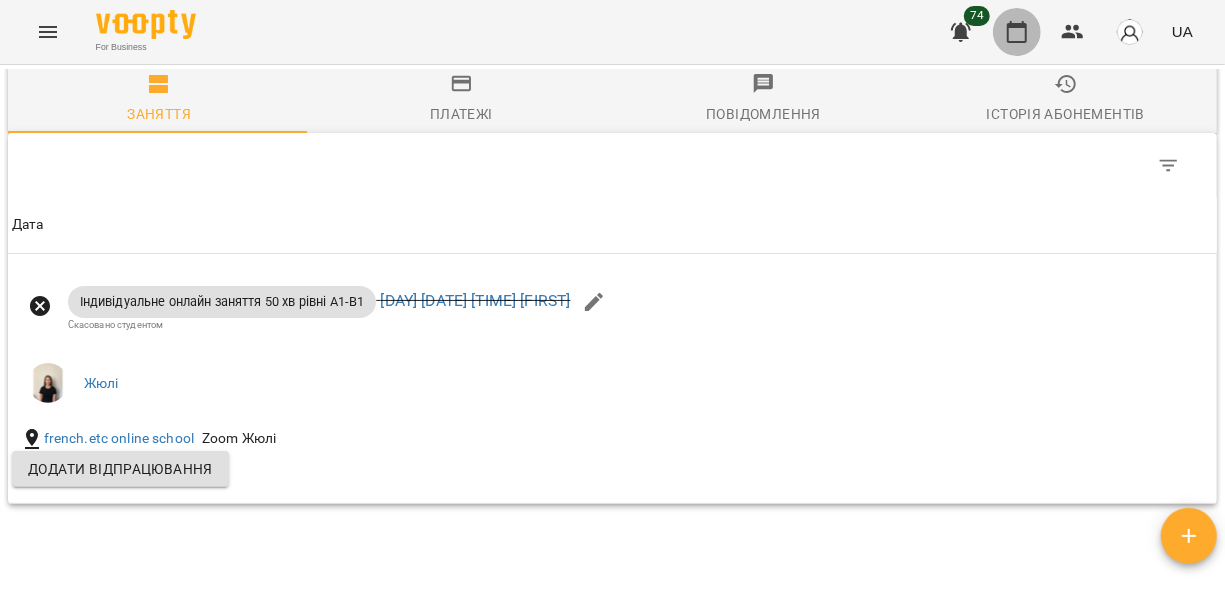 click at bounding box center (1017, 32) 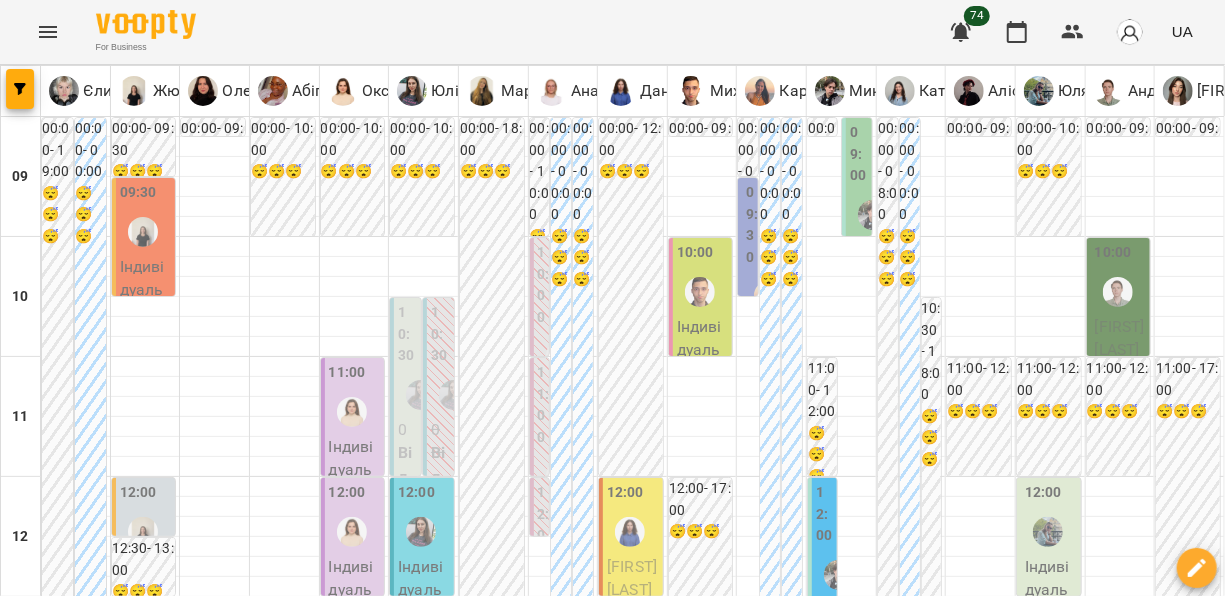 click on "05 серп" at bounding box center [202, 1842] 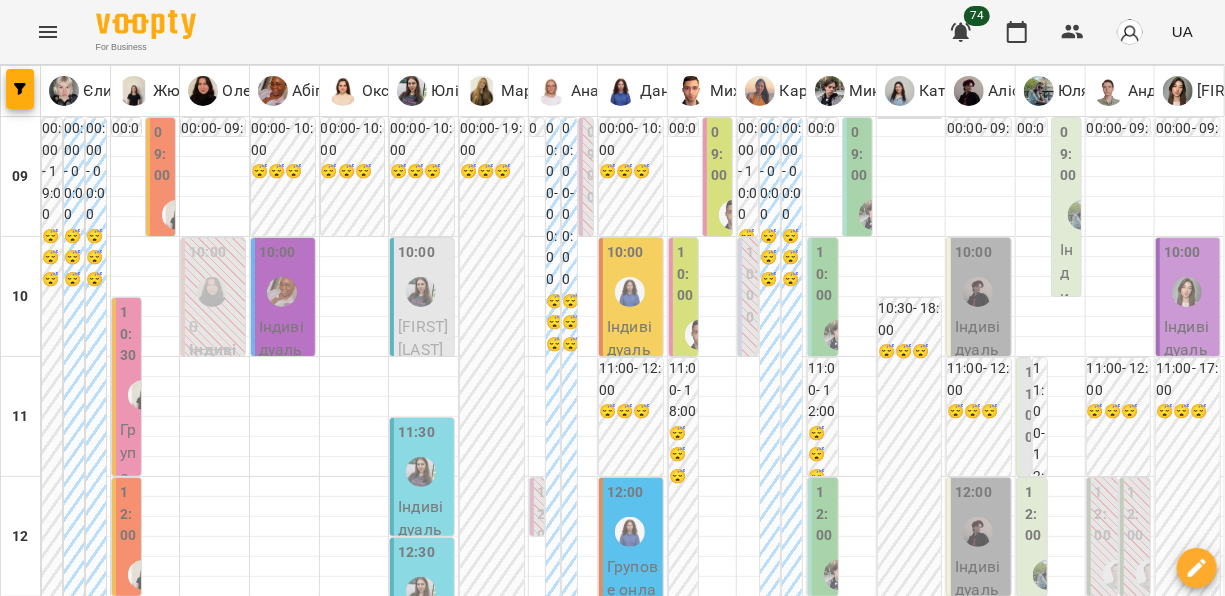 scroll, scrollTop: 162, scrollLeft: 0, axis: vertical 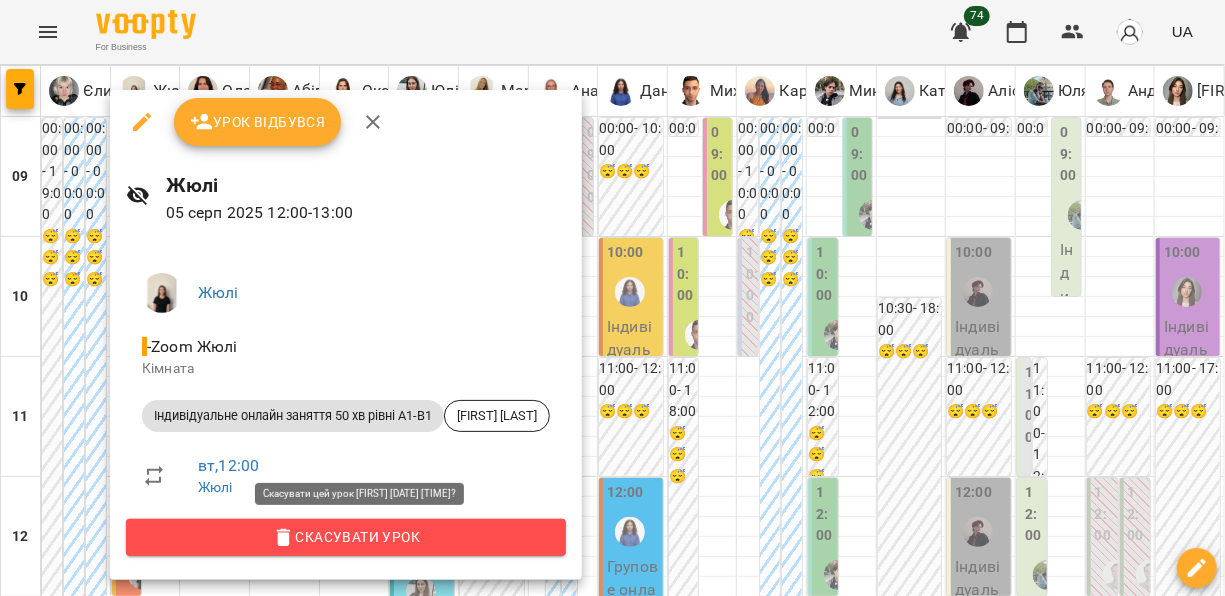 click on "Скасувати Урок" at bounding box center [346, 537] 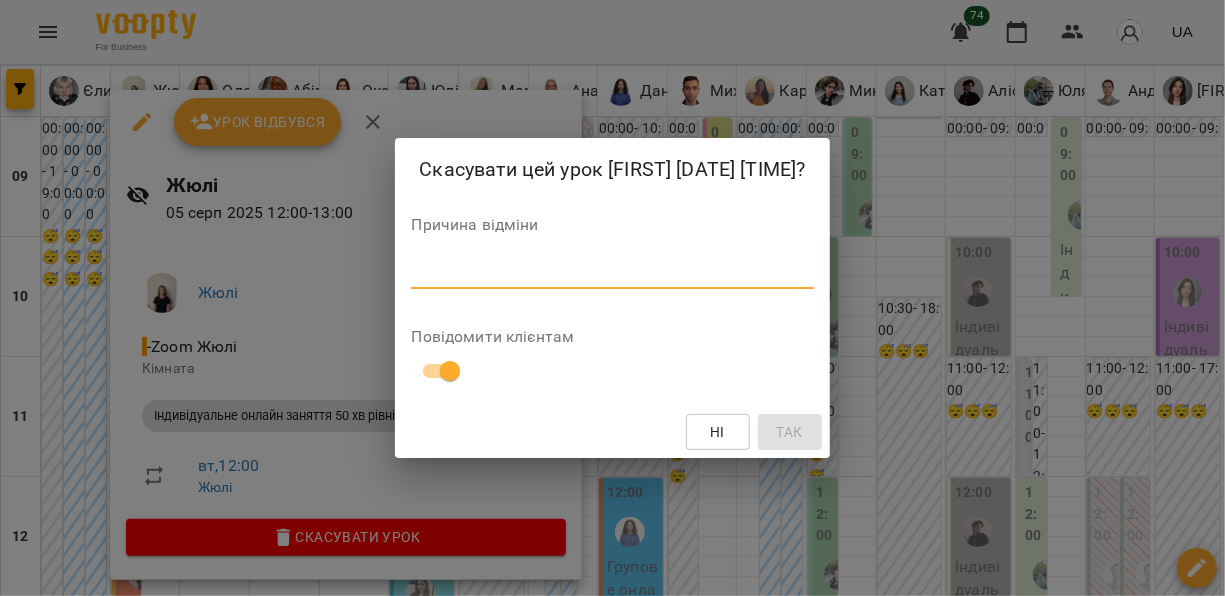 click at bounding box center (612, 272) 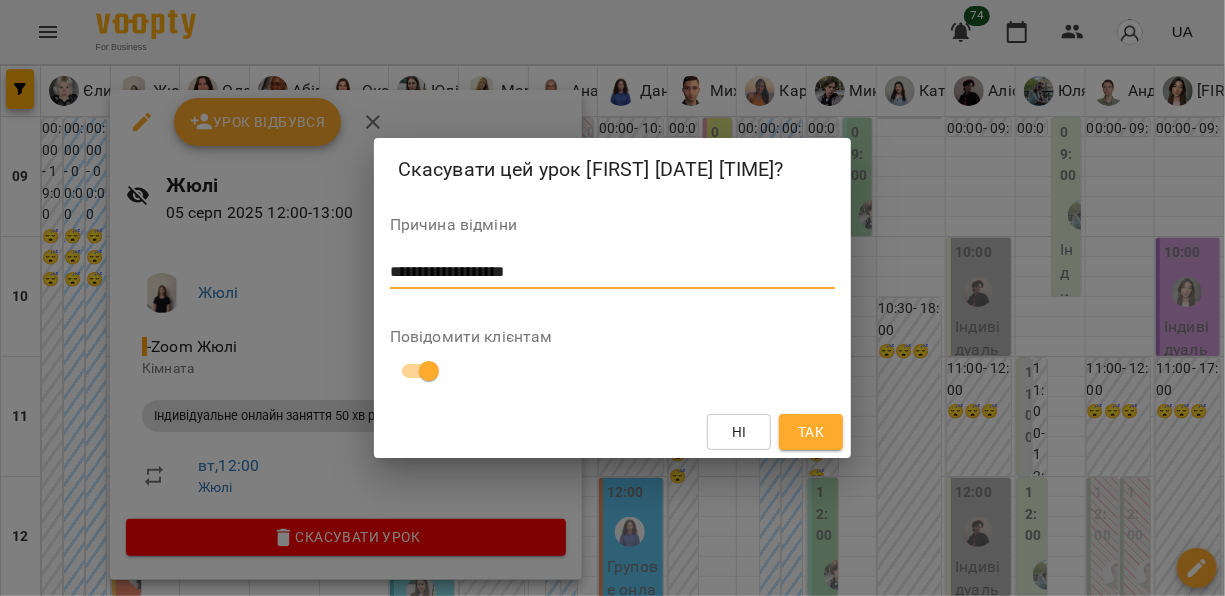 click on "**********" at bounding box center [613, 272] 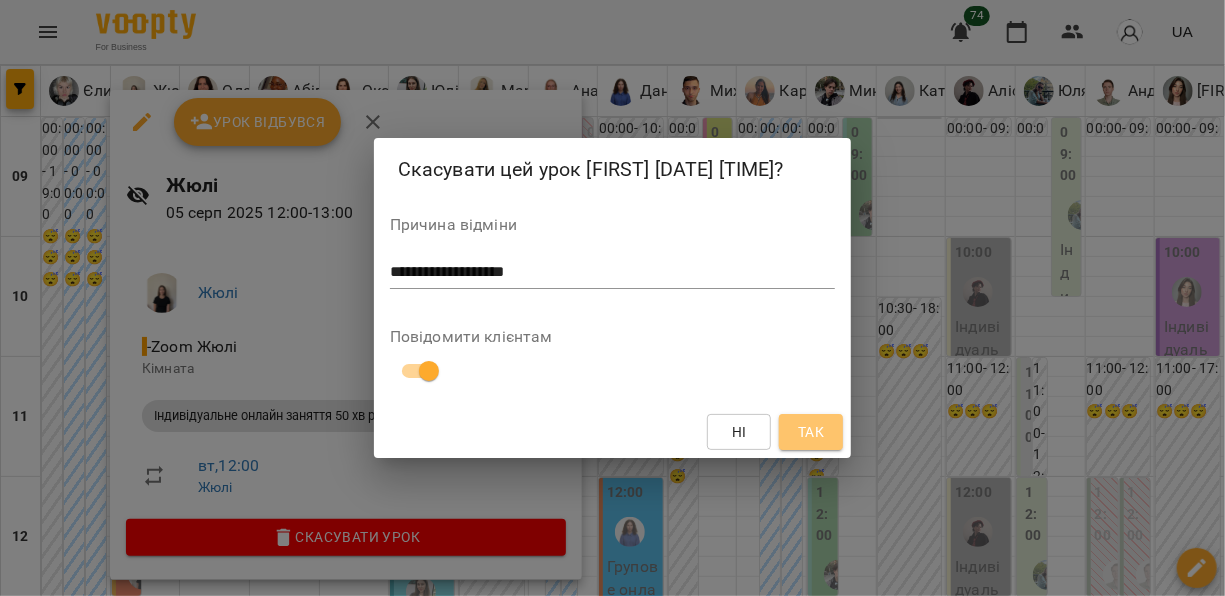 click on "Так" at bounding box center [811, 432] 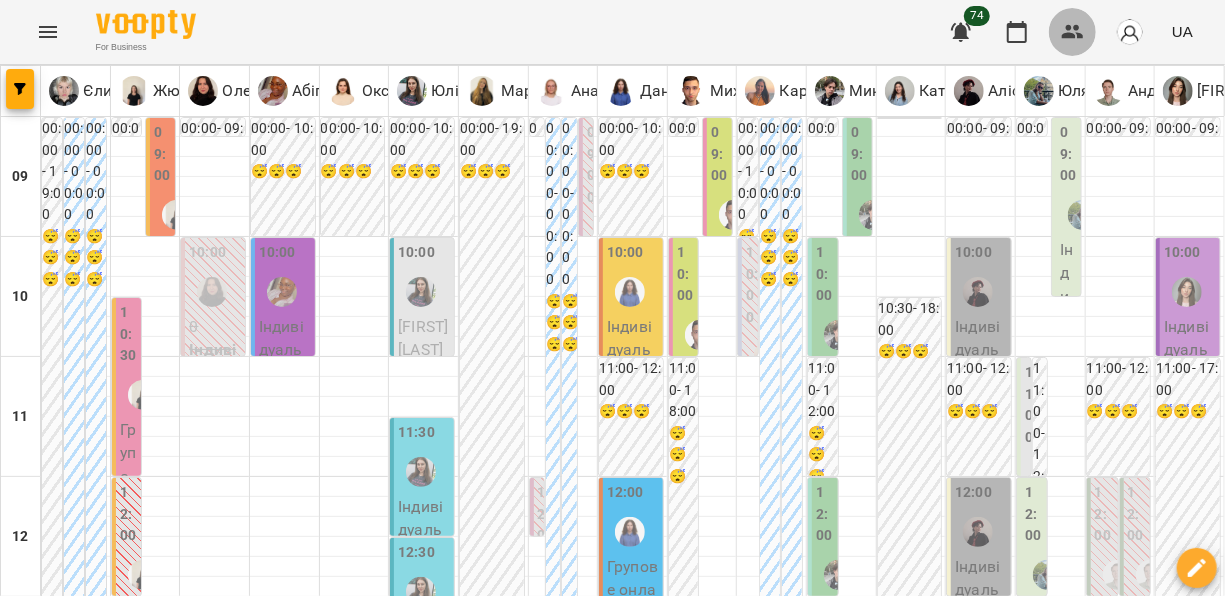 click 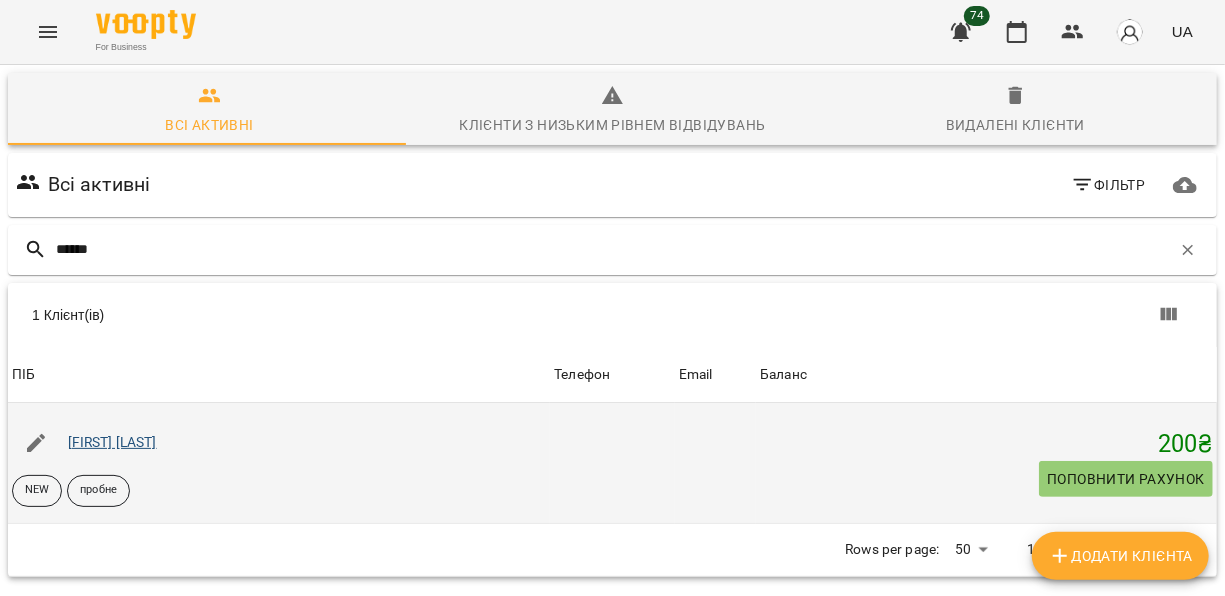 type on "******" 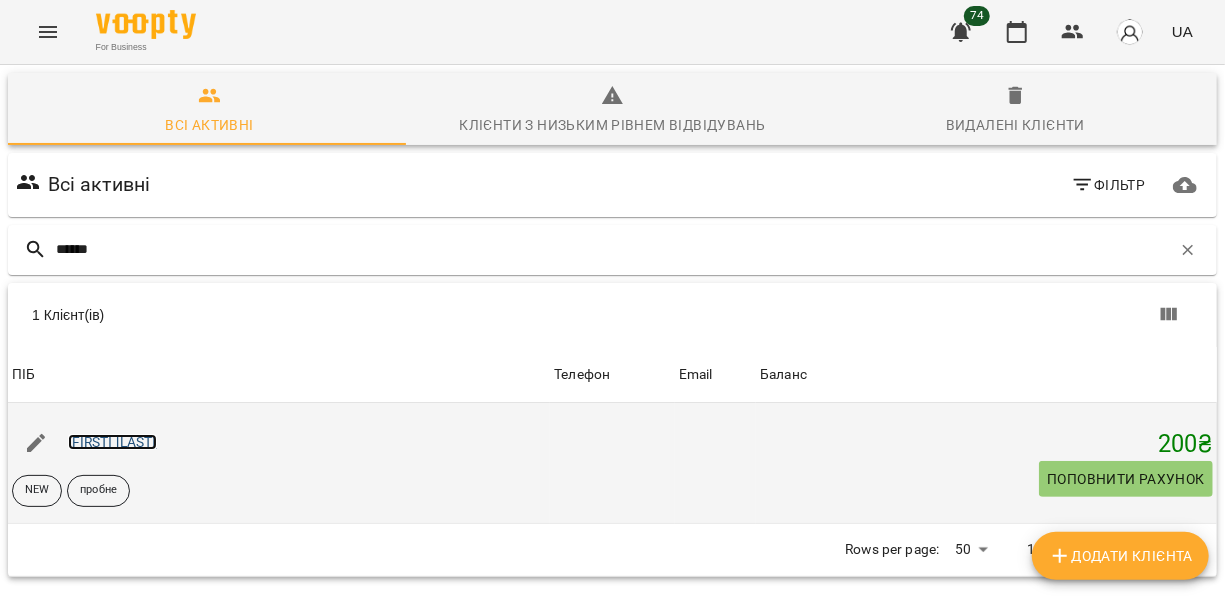 click on "[FIRST] [LAST]" at bounding box center (112, 442) 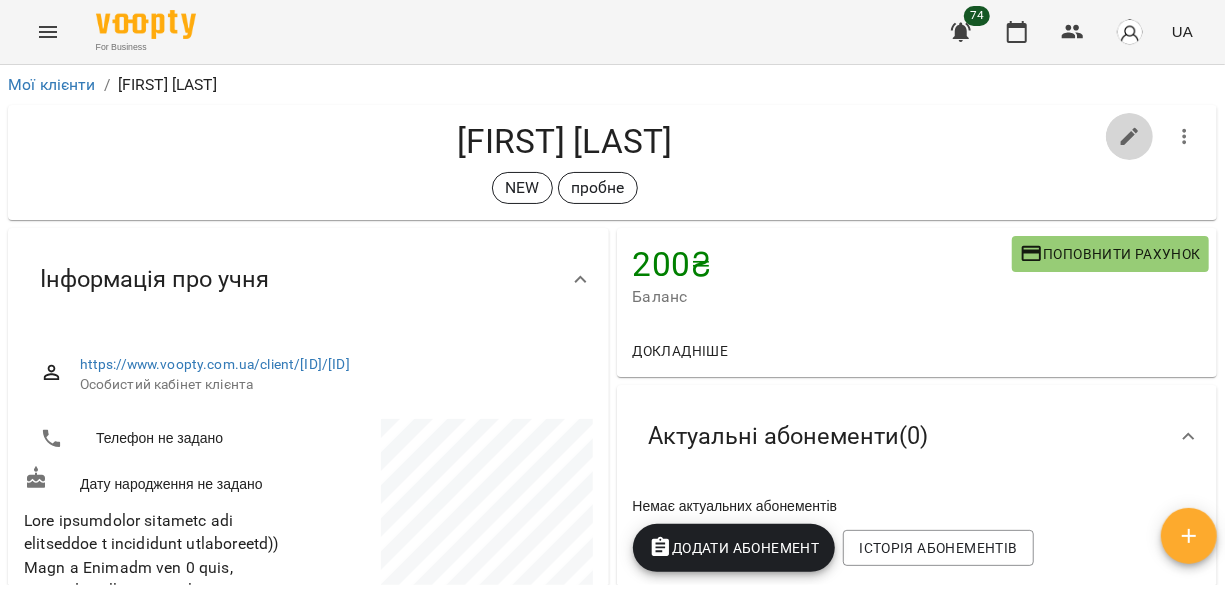 click 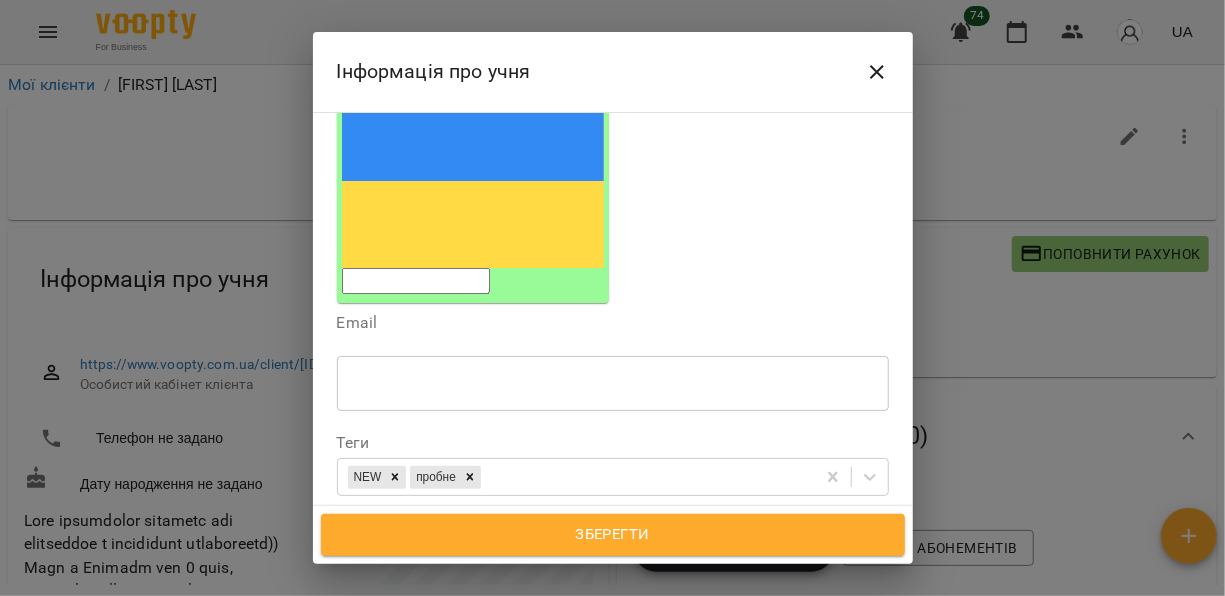 scroll, scrollTop: 302, scrollLeft: 0, axis: vertical 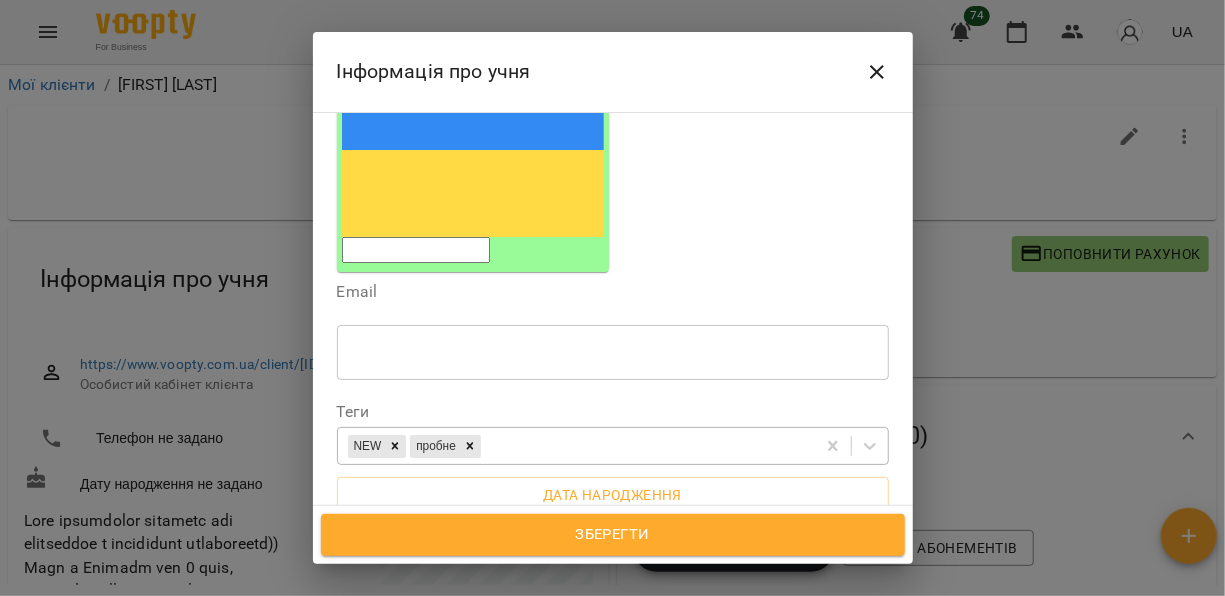 click on "NEW пробне" at bounding box center [576, 446] 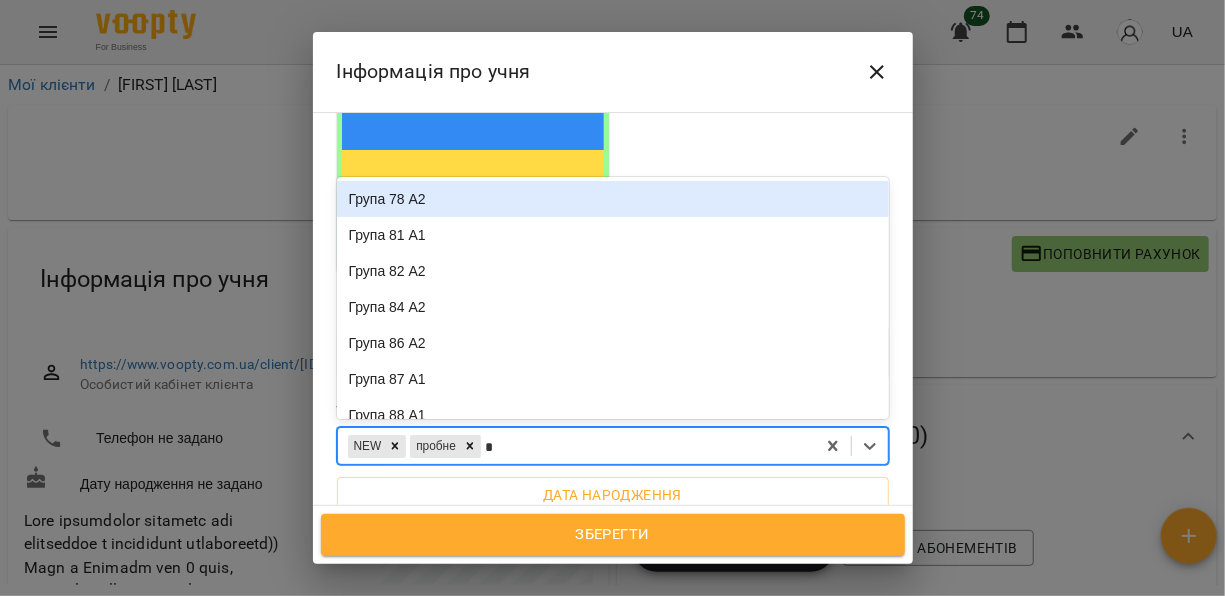 type on "**" 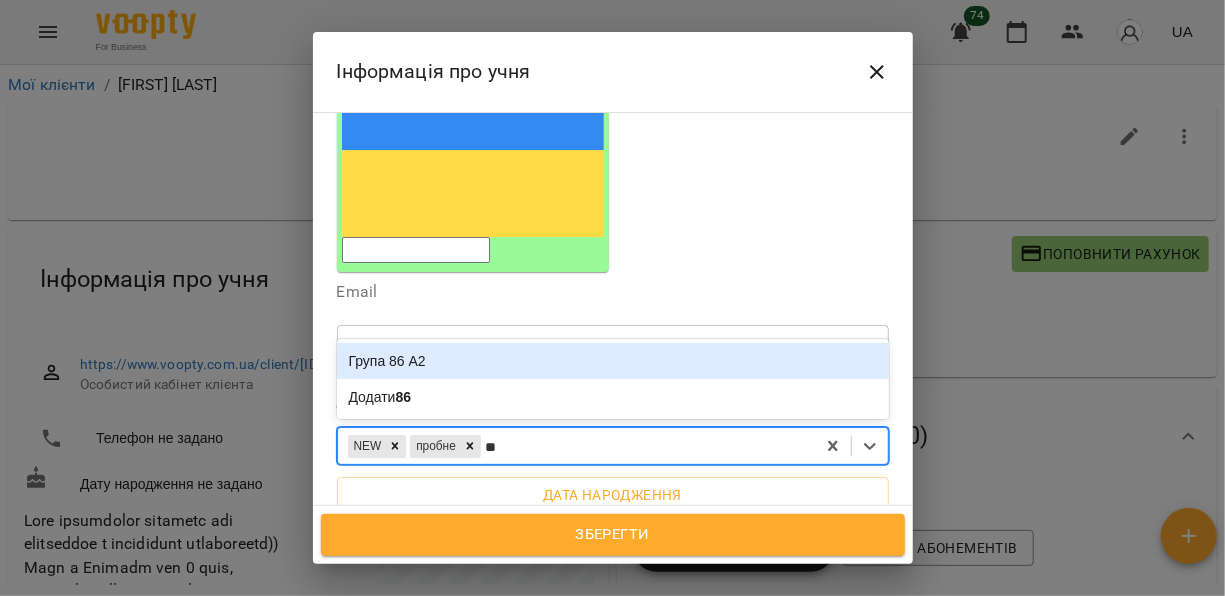click on "Група 86 А2" at bounding box center [613, 361] 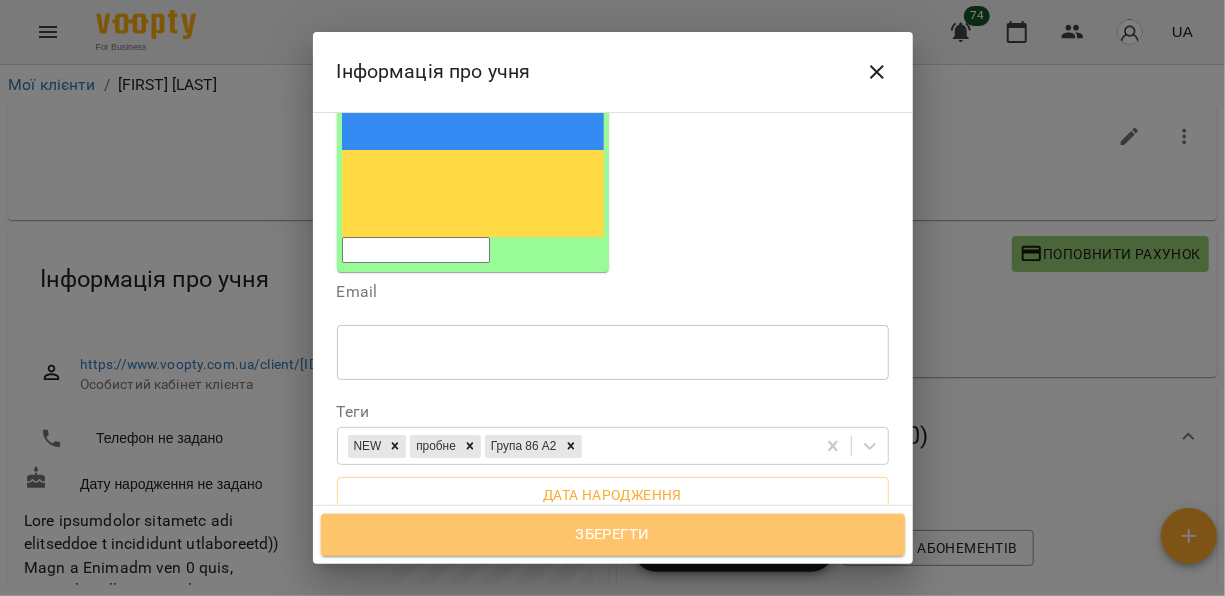 click on "Зберегти" at bounding box center [613, 535] 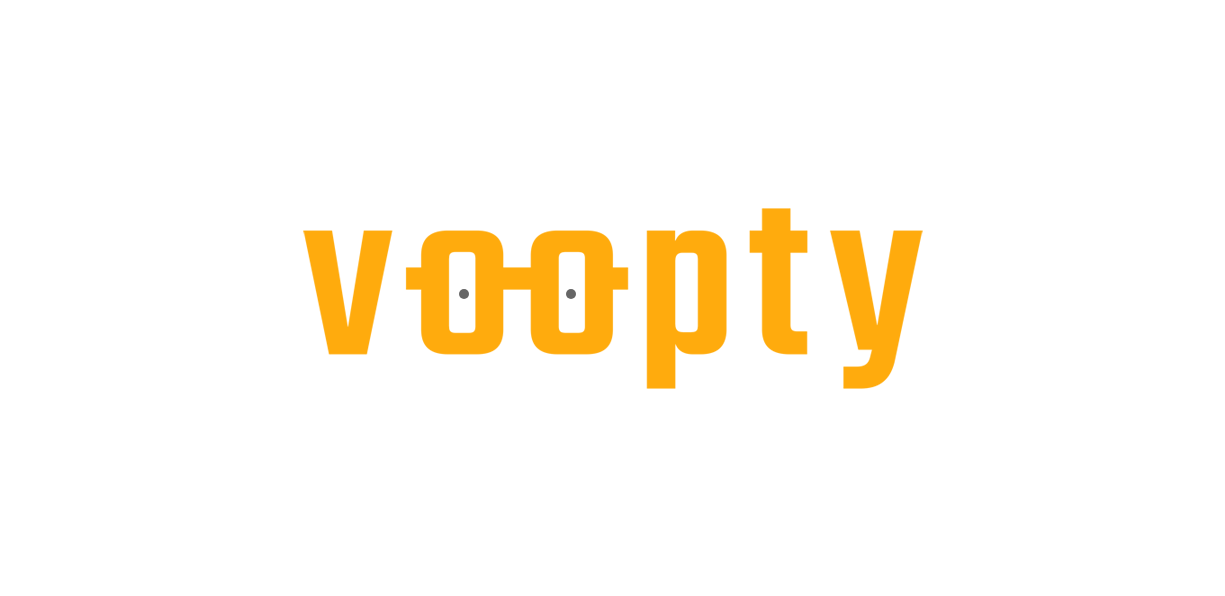 scroll, scrollTop: 0, scrollLeft: 0, axis: both 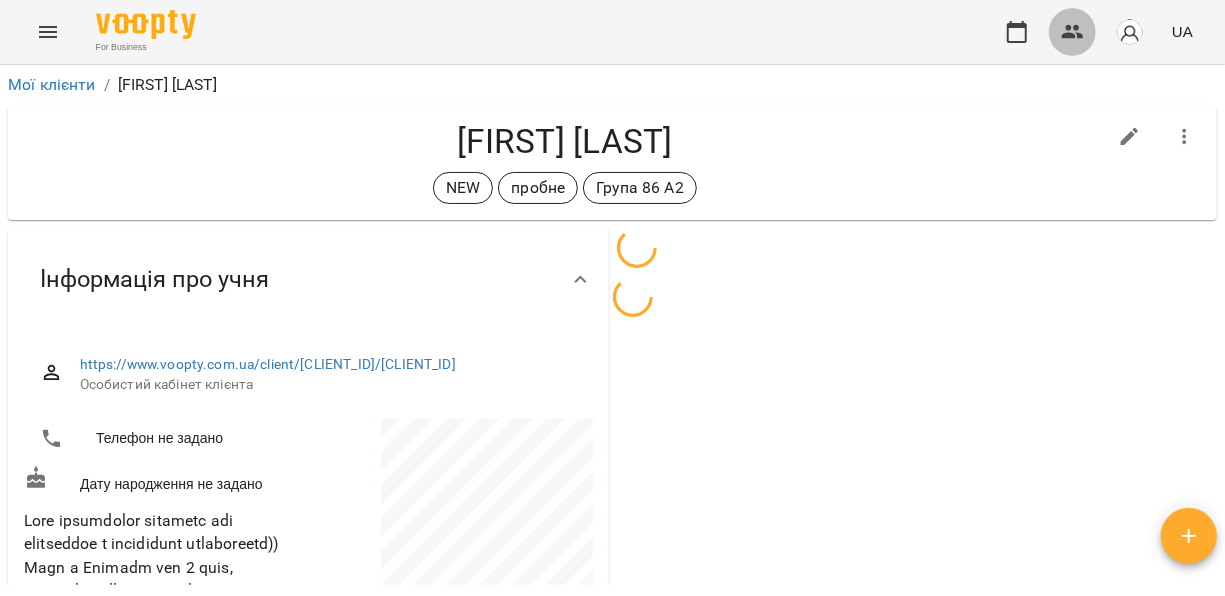 click at bounding box center [1073, 32] 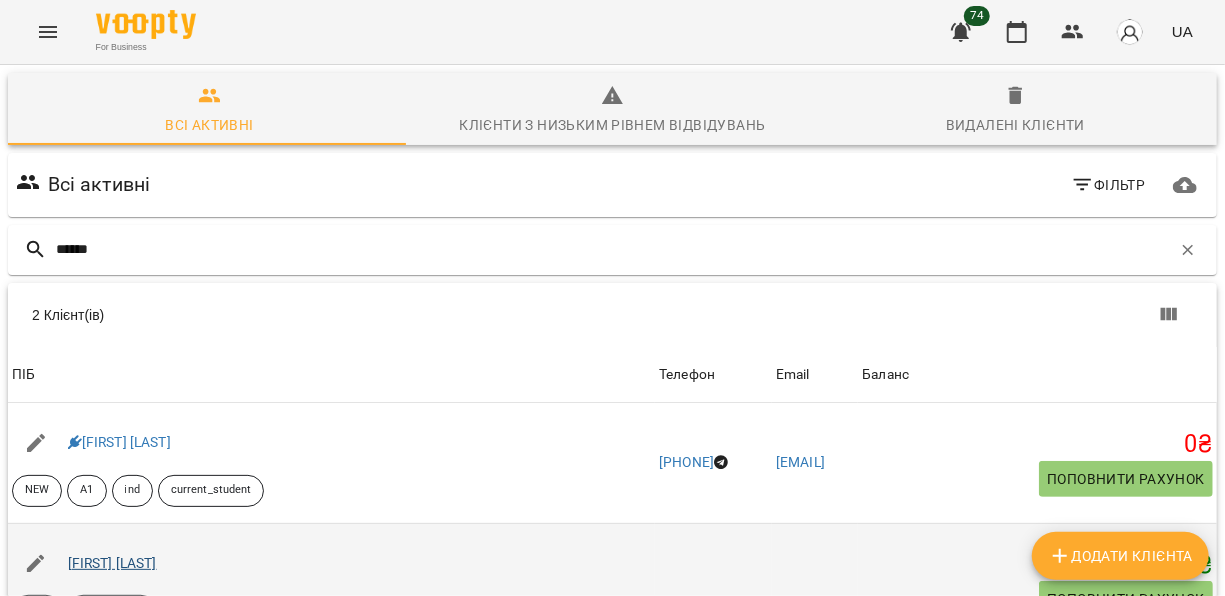 type on "******" 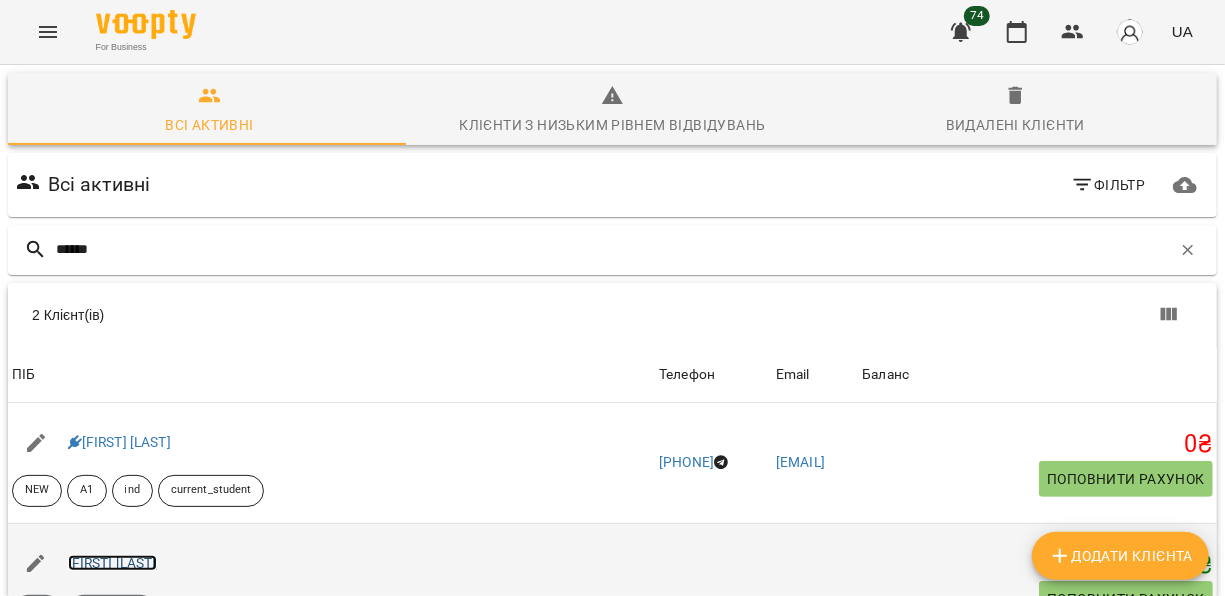 click on "Дар'я Скрипнік" at bounding box center (112, 563) 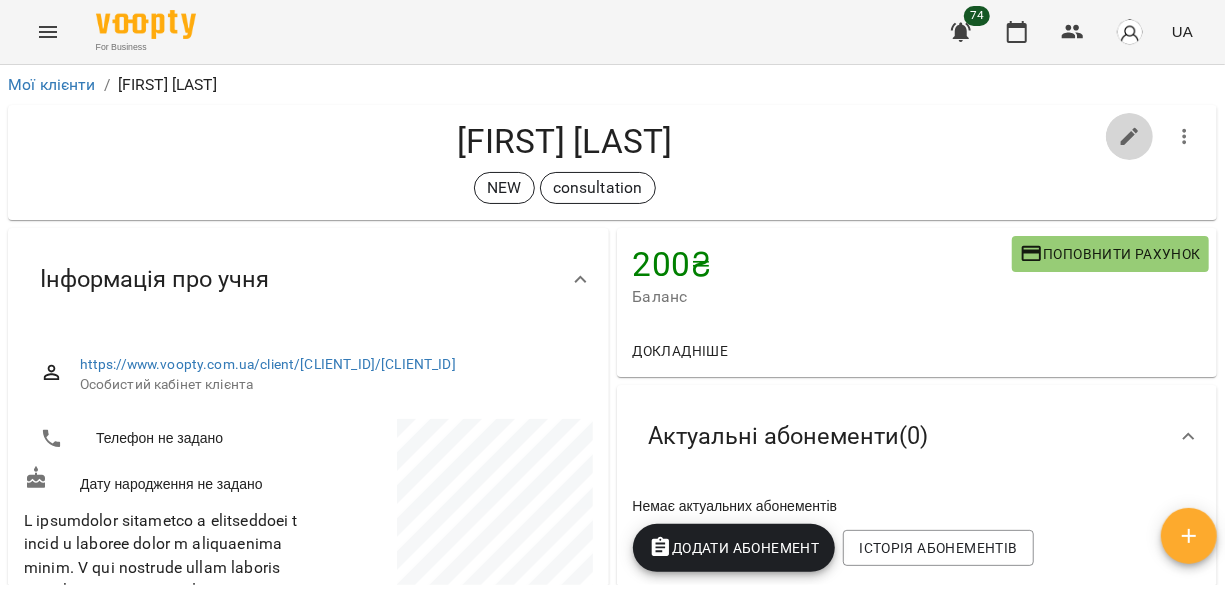 click 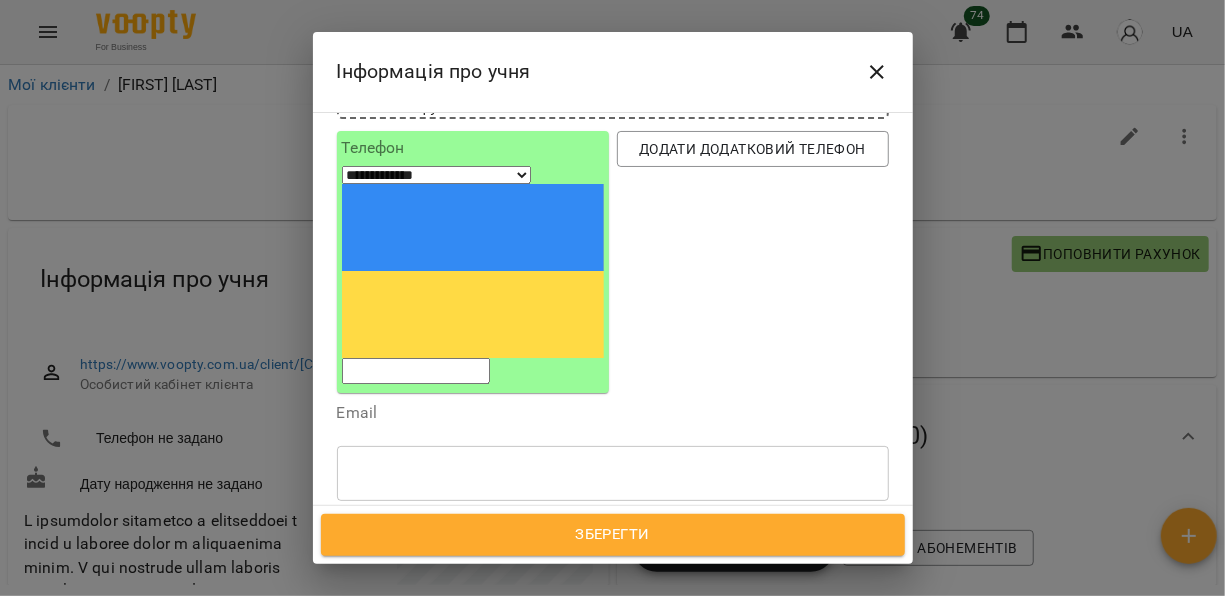 scroll, scrollTop: 199, scrollLeft: 0, axis: vertical 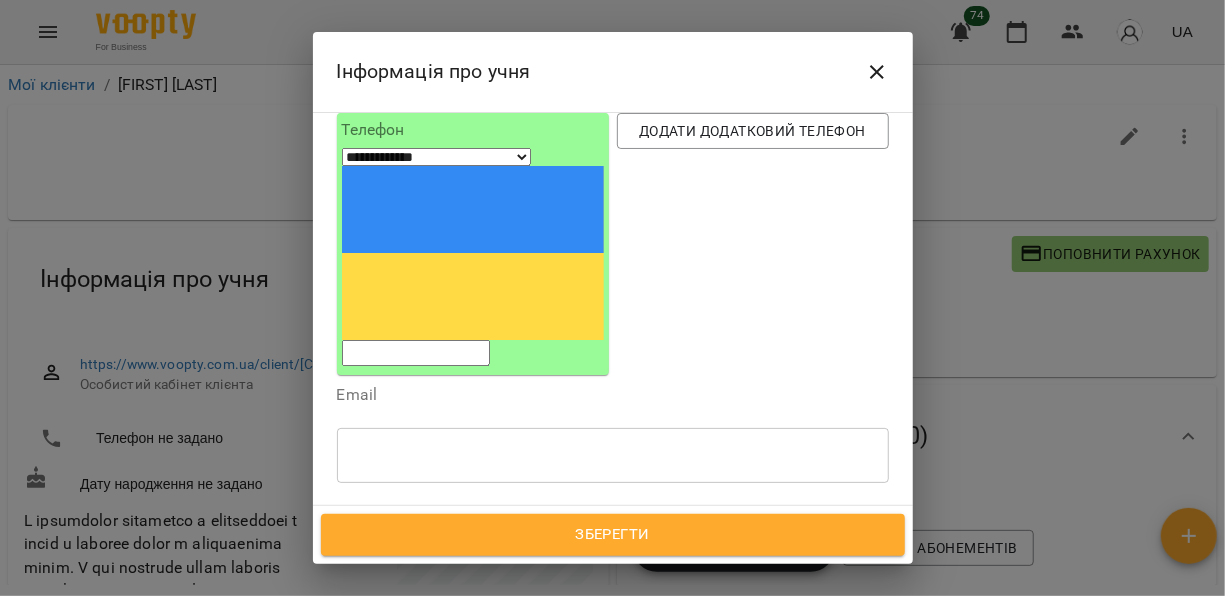 click 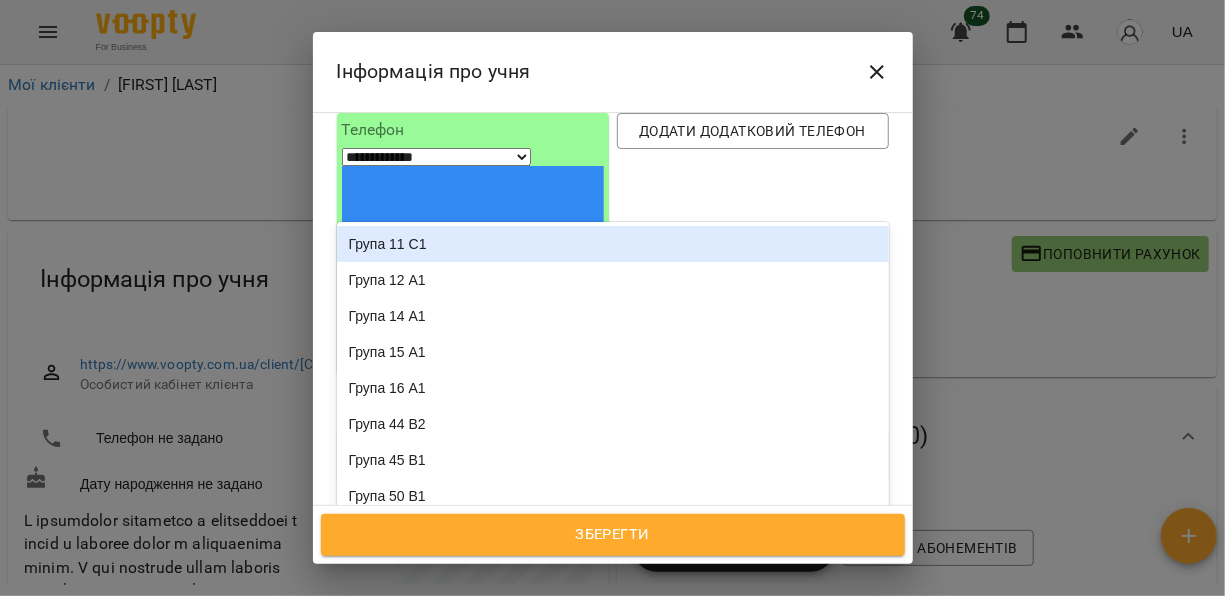 type on "***" 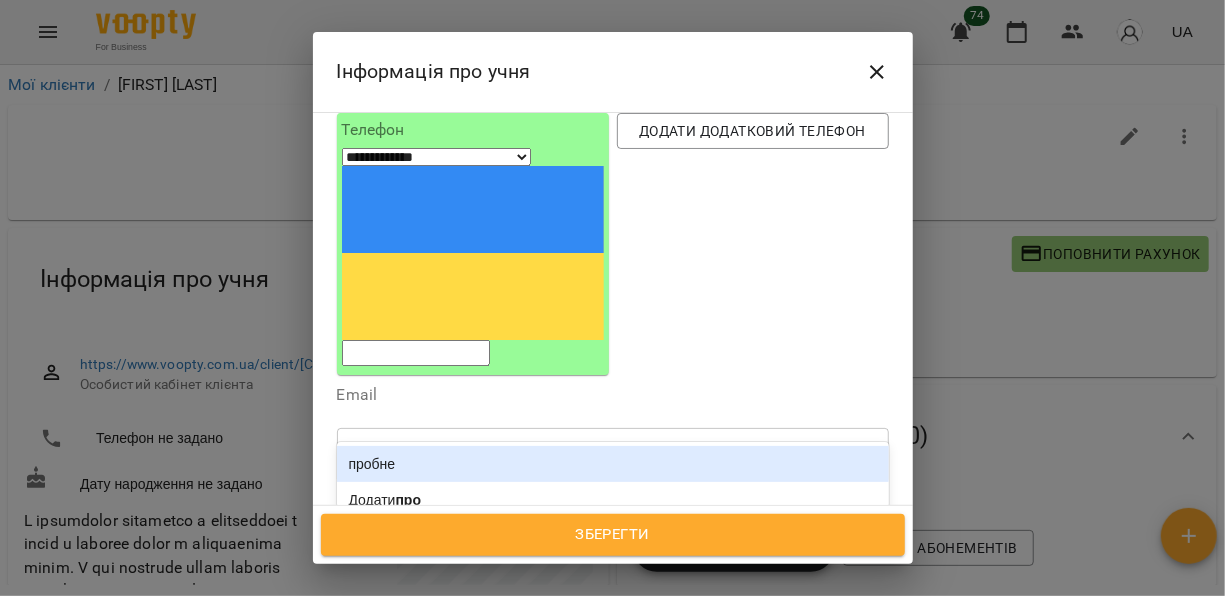 click on "пробне" at bounding box center (613, 464) 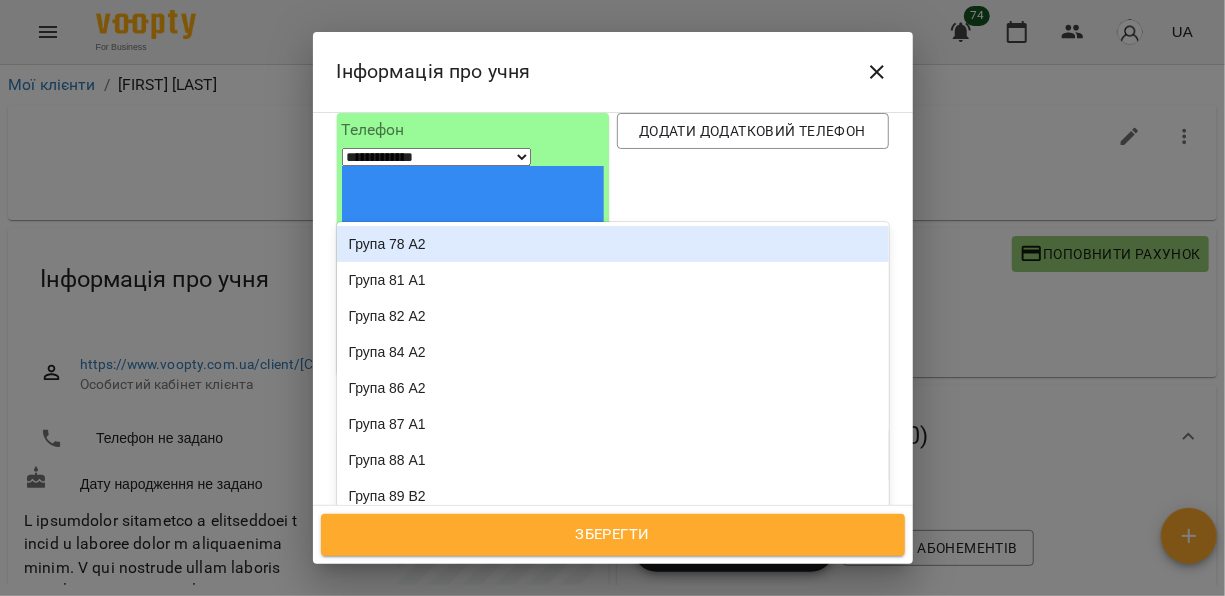 type on "**" 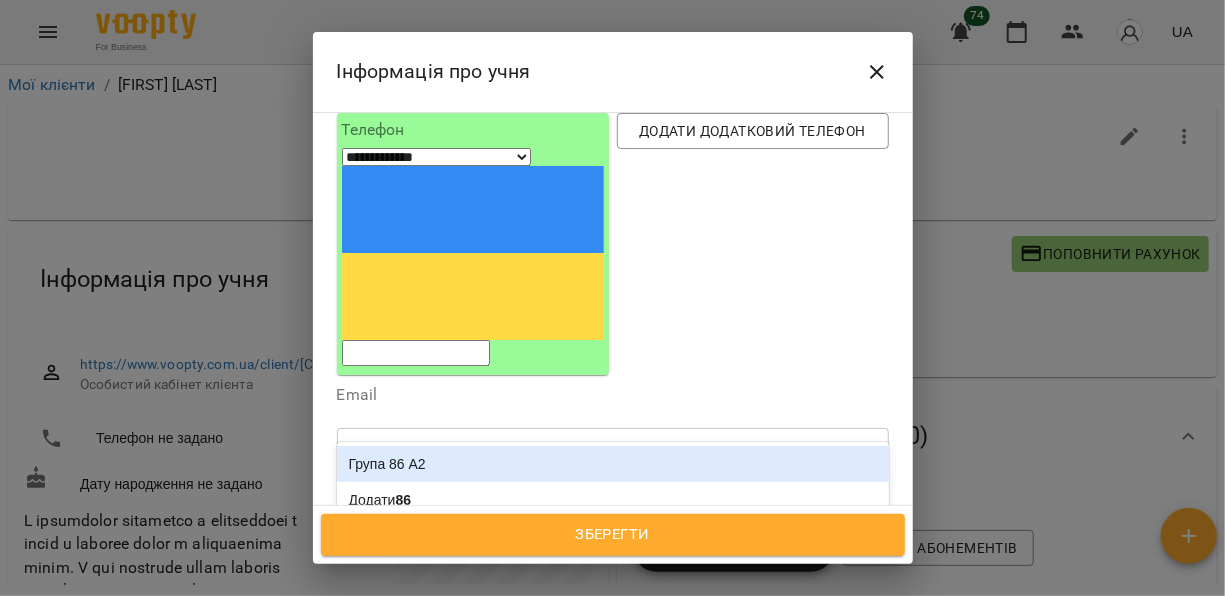 click on "Група 86 А2" at bounding box center [613, 464] 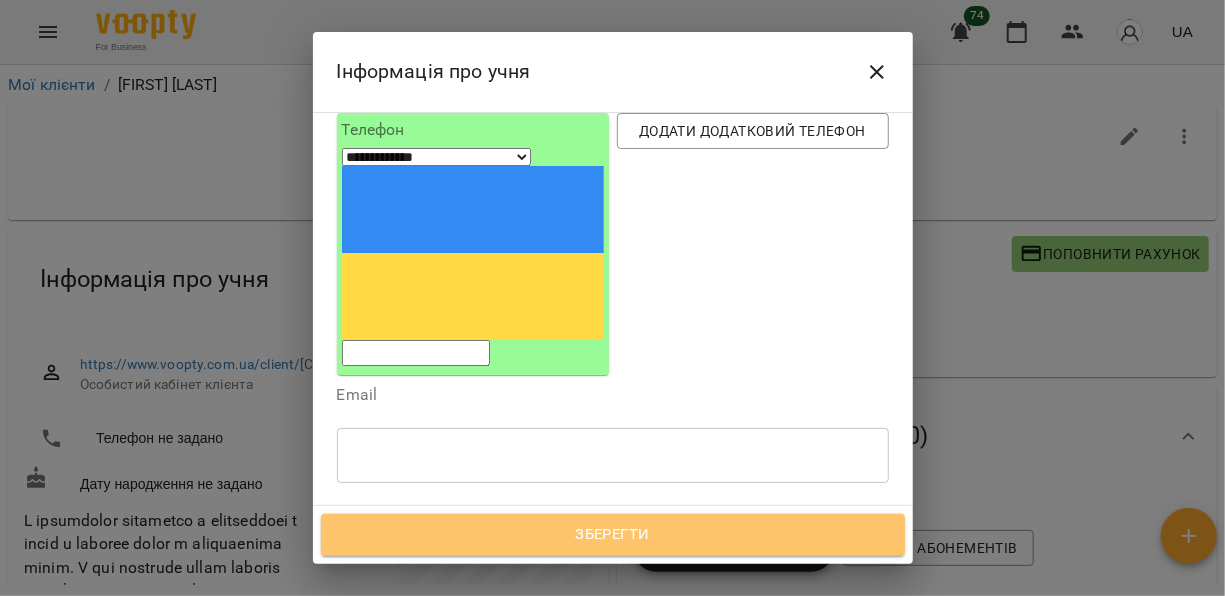click on "Зберегти" at bounding box center (613, 535) 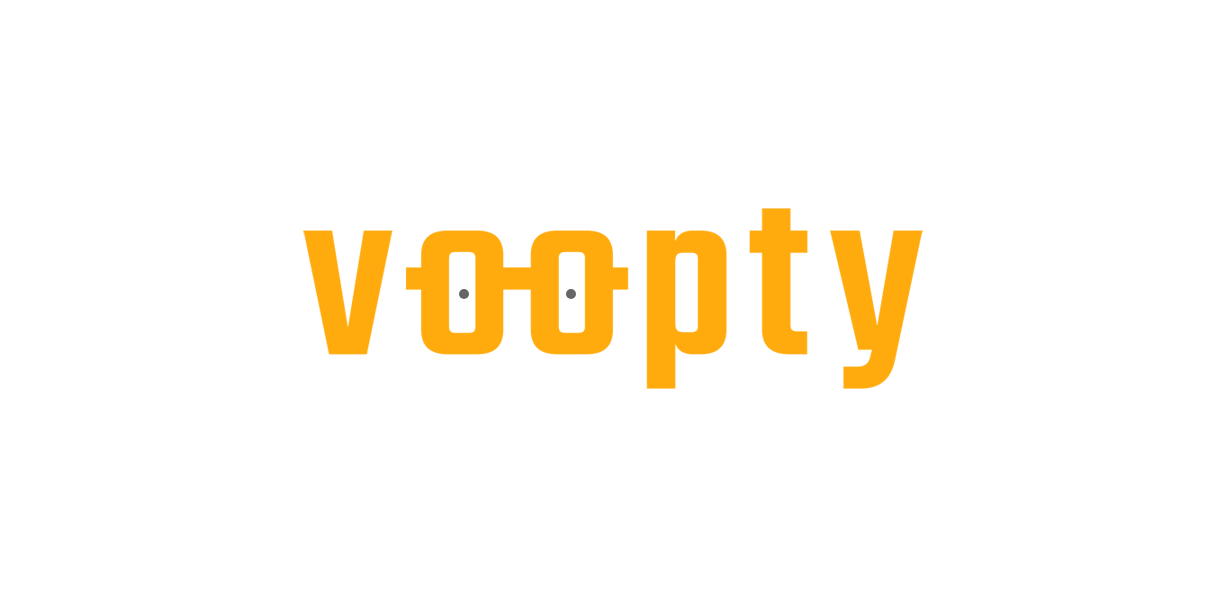 scroll, scrollTop: 0, scrollLeft: 0, axis: both 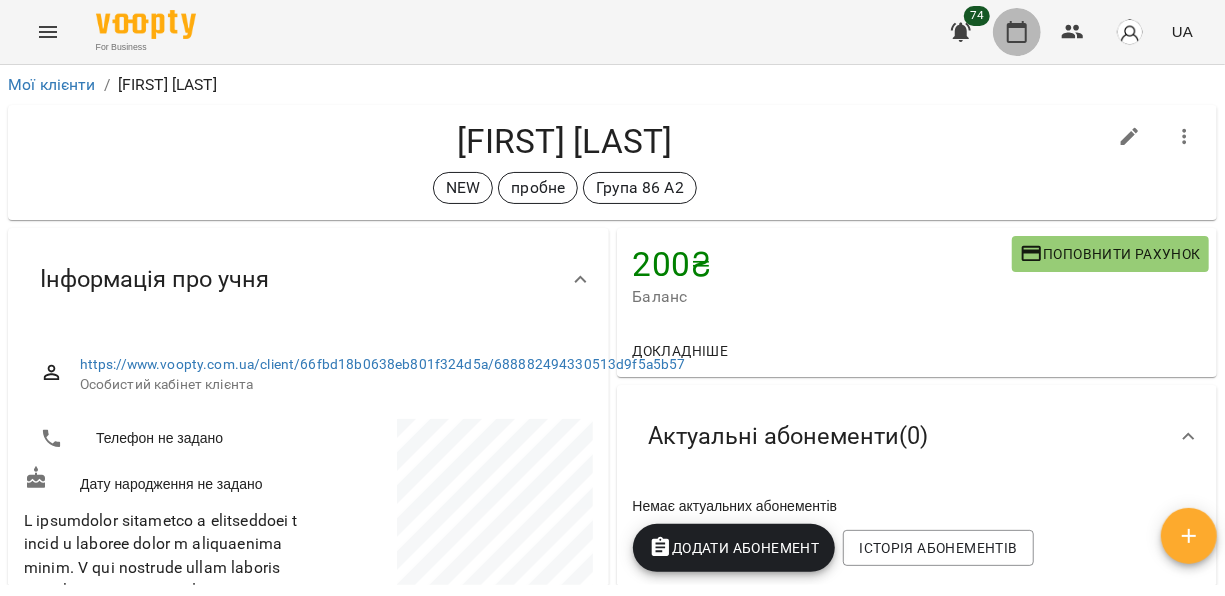 click 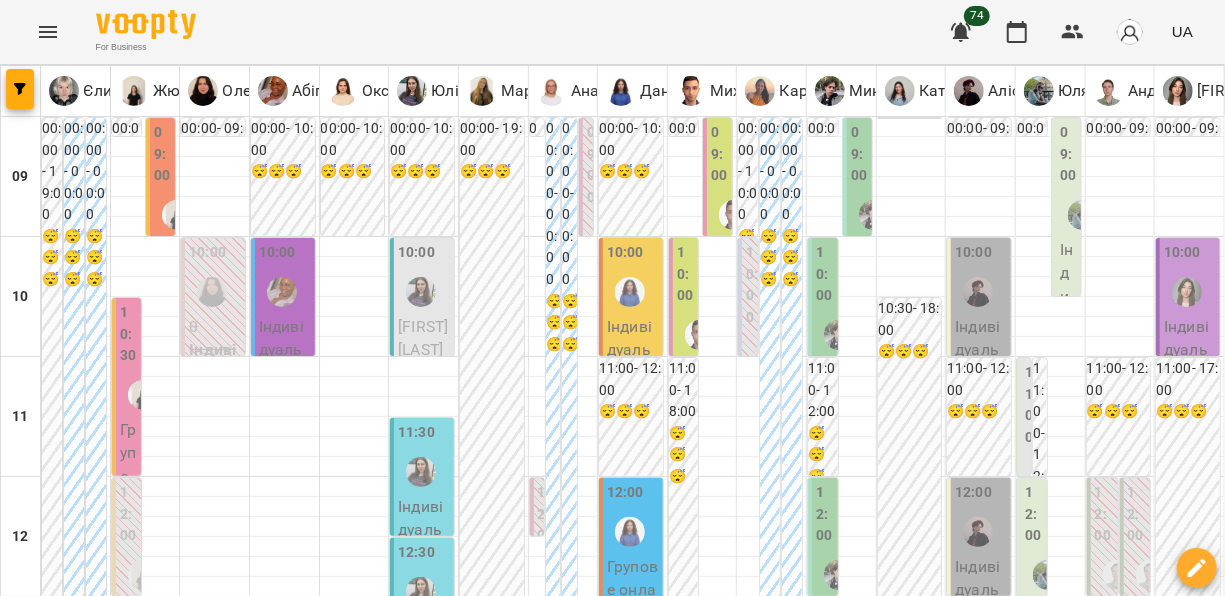 drag, startPoint x: 569, startPoint y: 573, endPoint x: 44, endPoint y: 496, distance: 530.61664 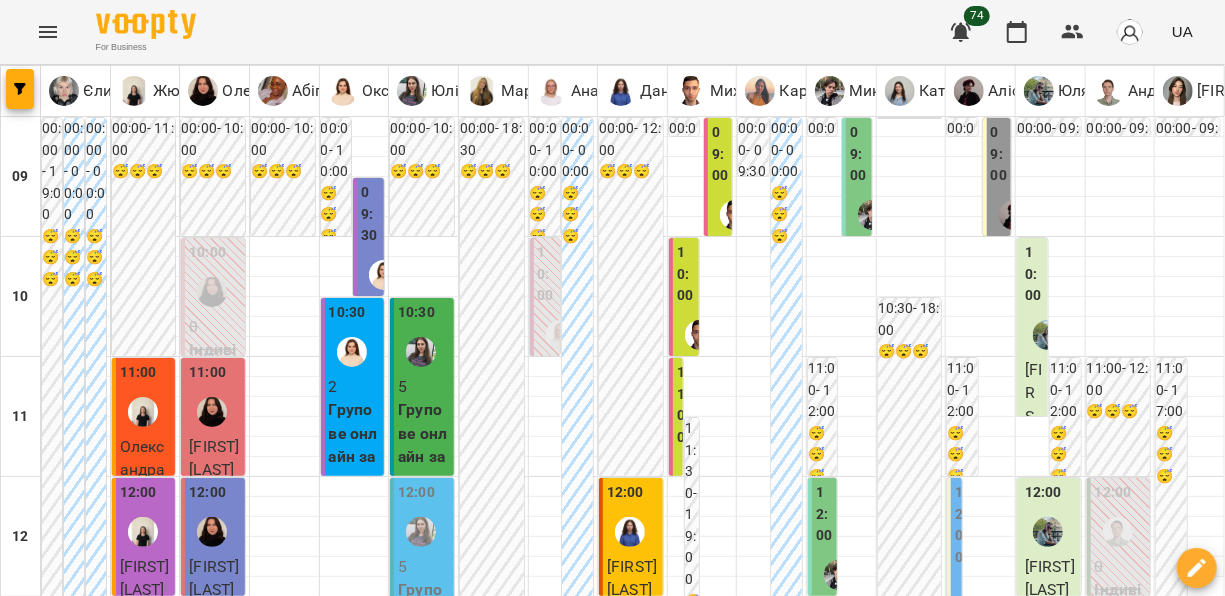 scroll, scrollTop: 888, scrollLeft: 0, axis: vertical 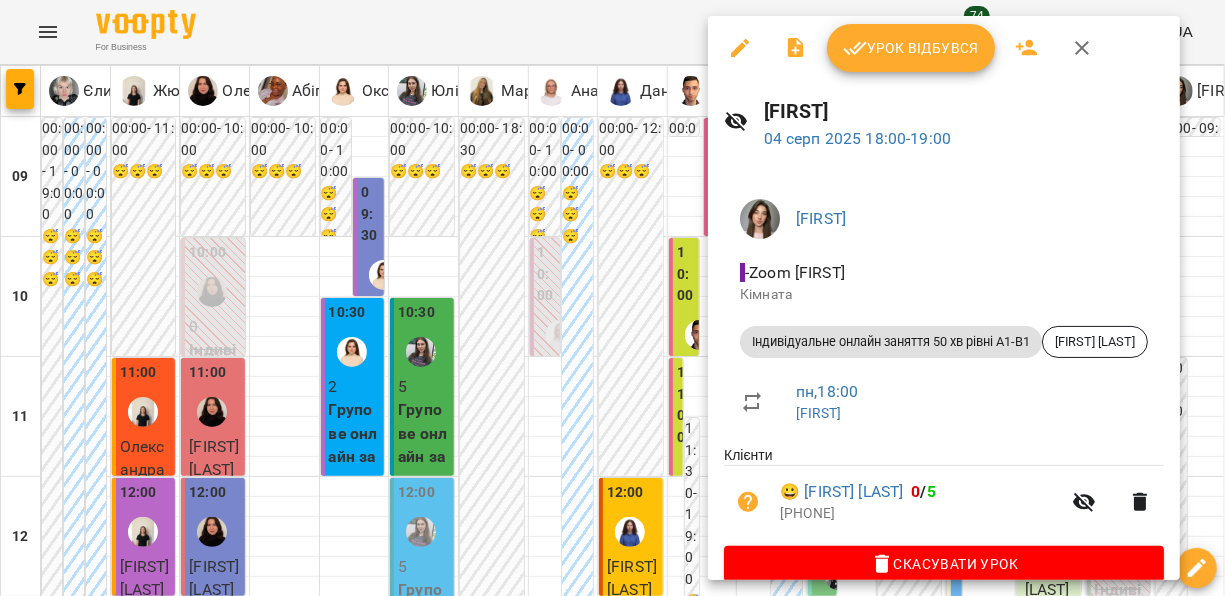 click at bounding box center (612, 298) 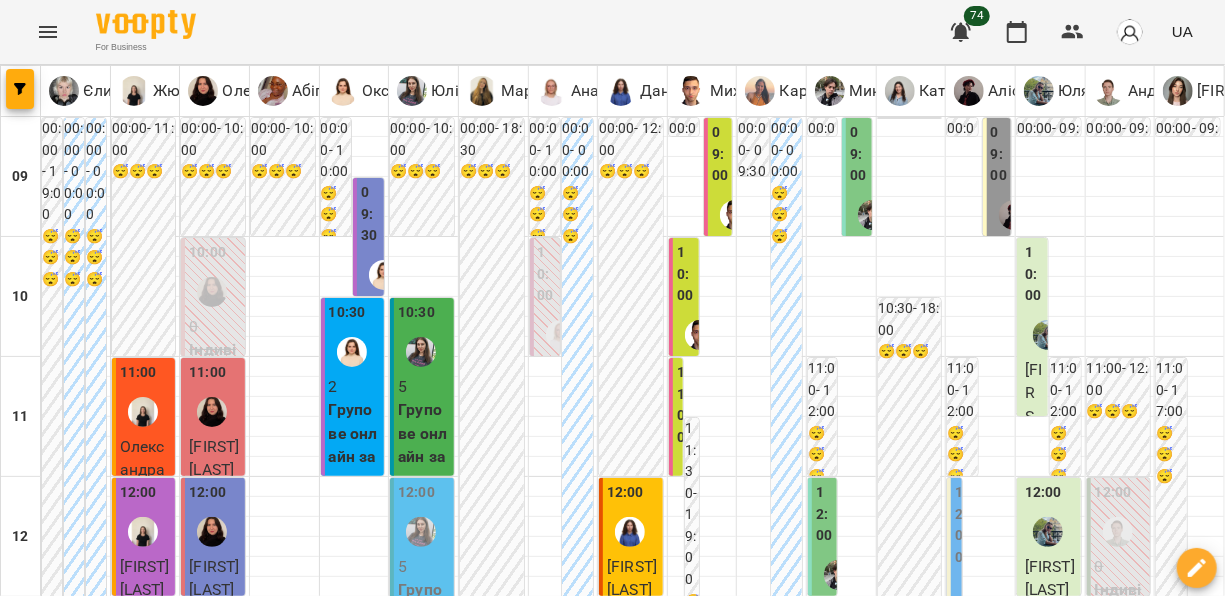 click on "16:00" at bounding box center (1206, 997) 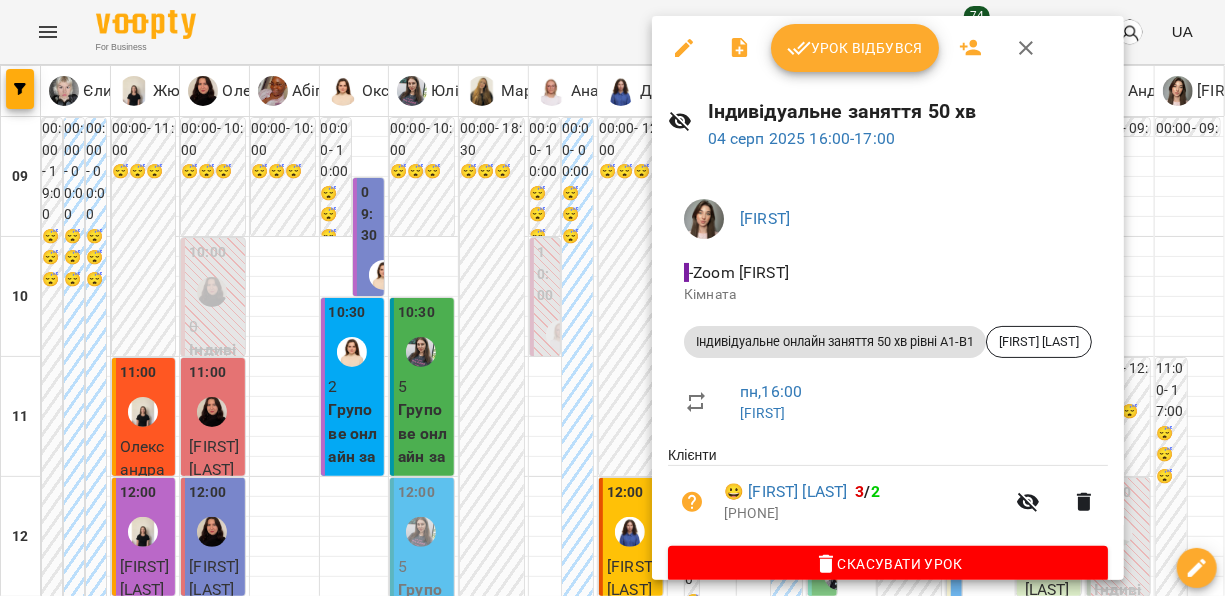 click at bounding box center [612, 298] 